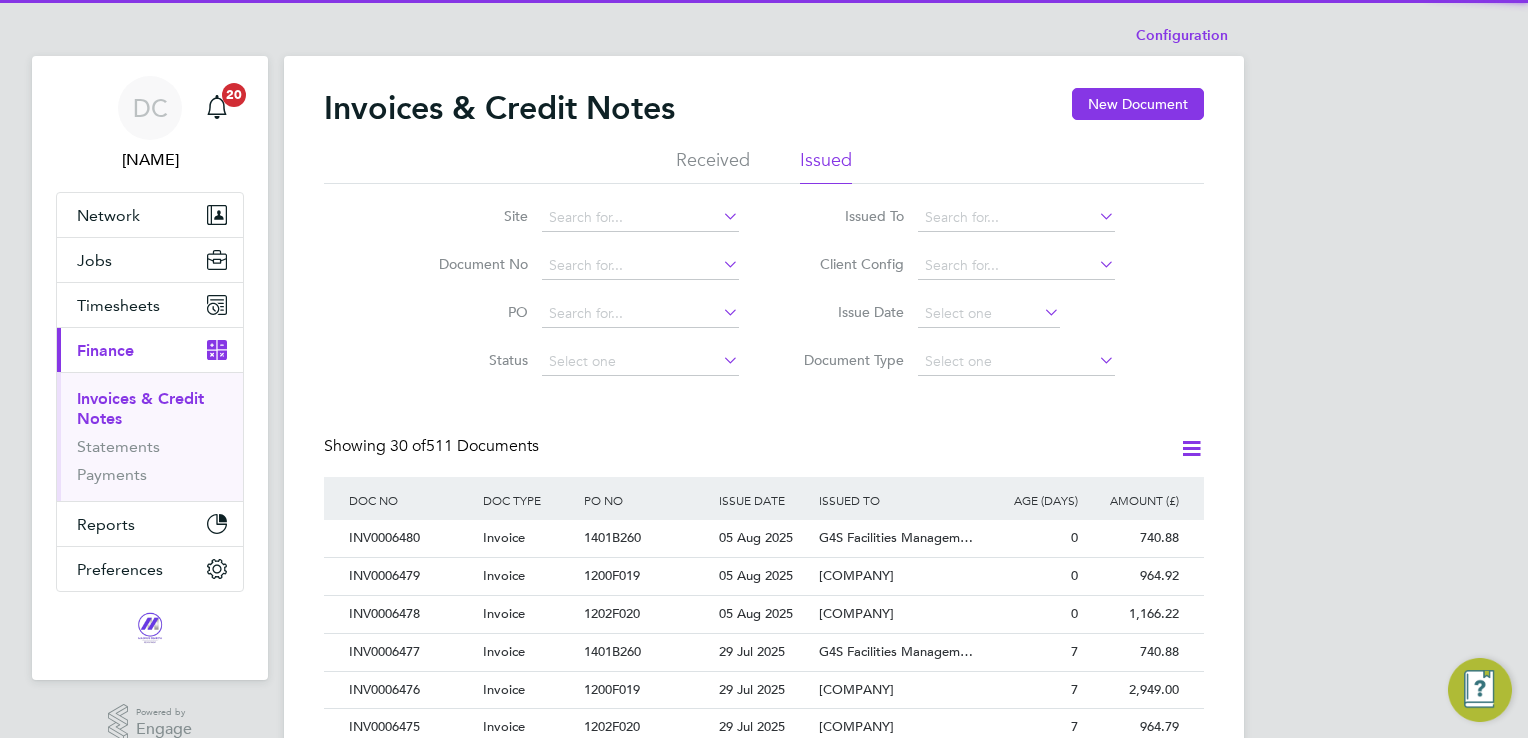 scroll, scrollTop: 0, scrollLeft: 0, axis: both 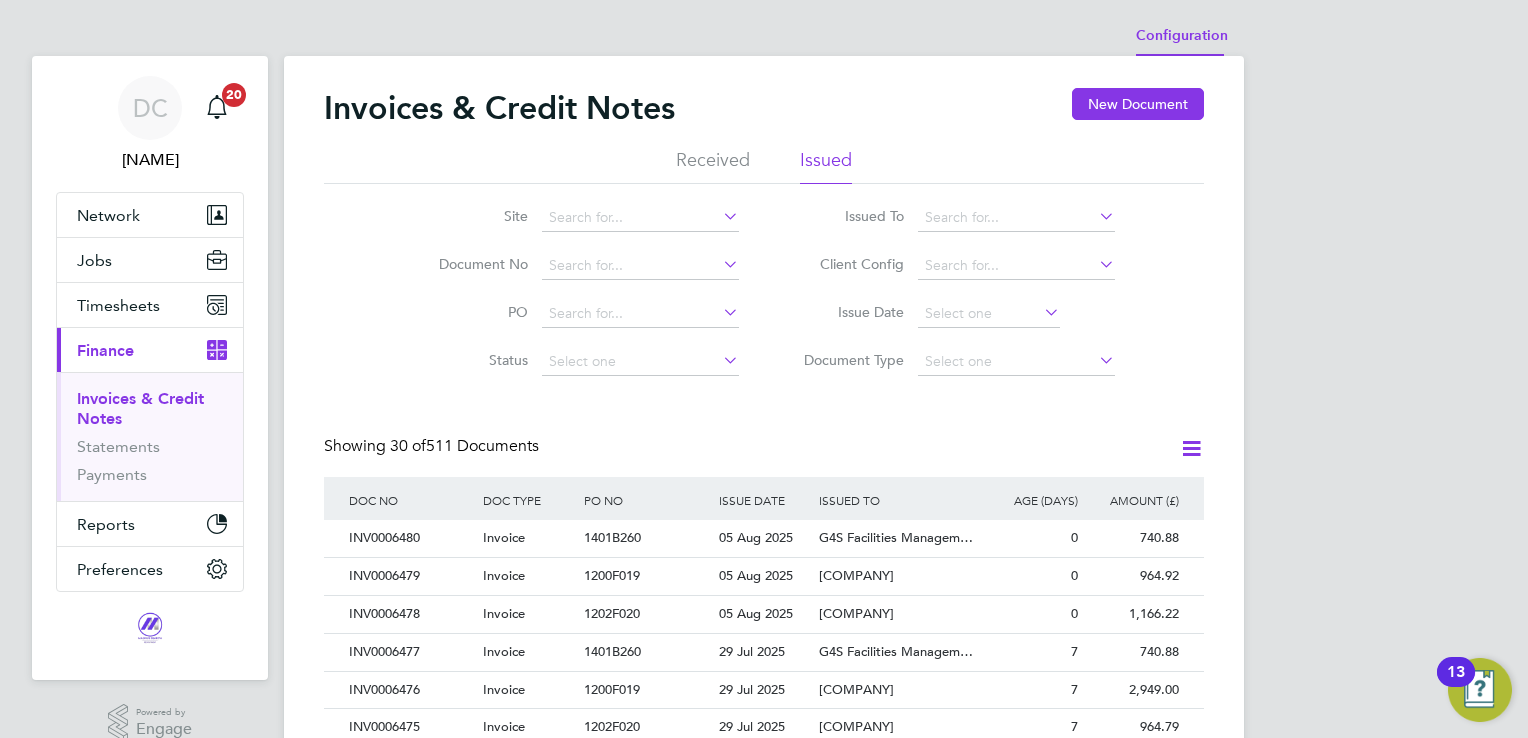 click on "Configuration" at bounding box center [1182, 36] 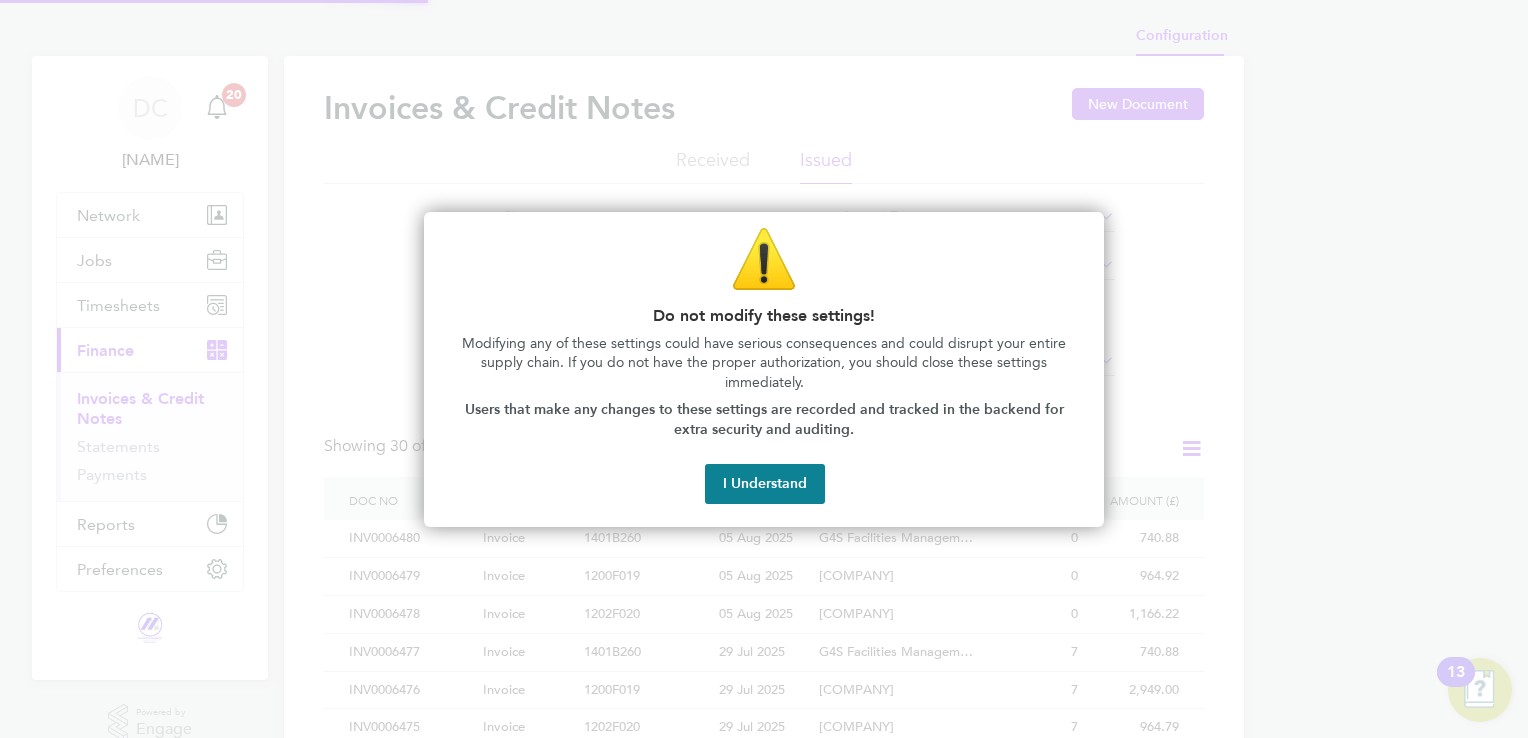 type on "INV[number:7]" 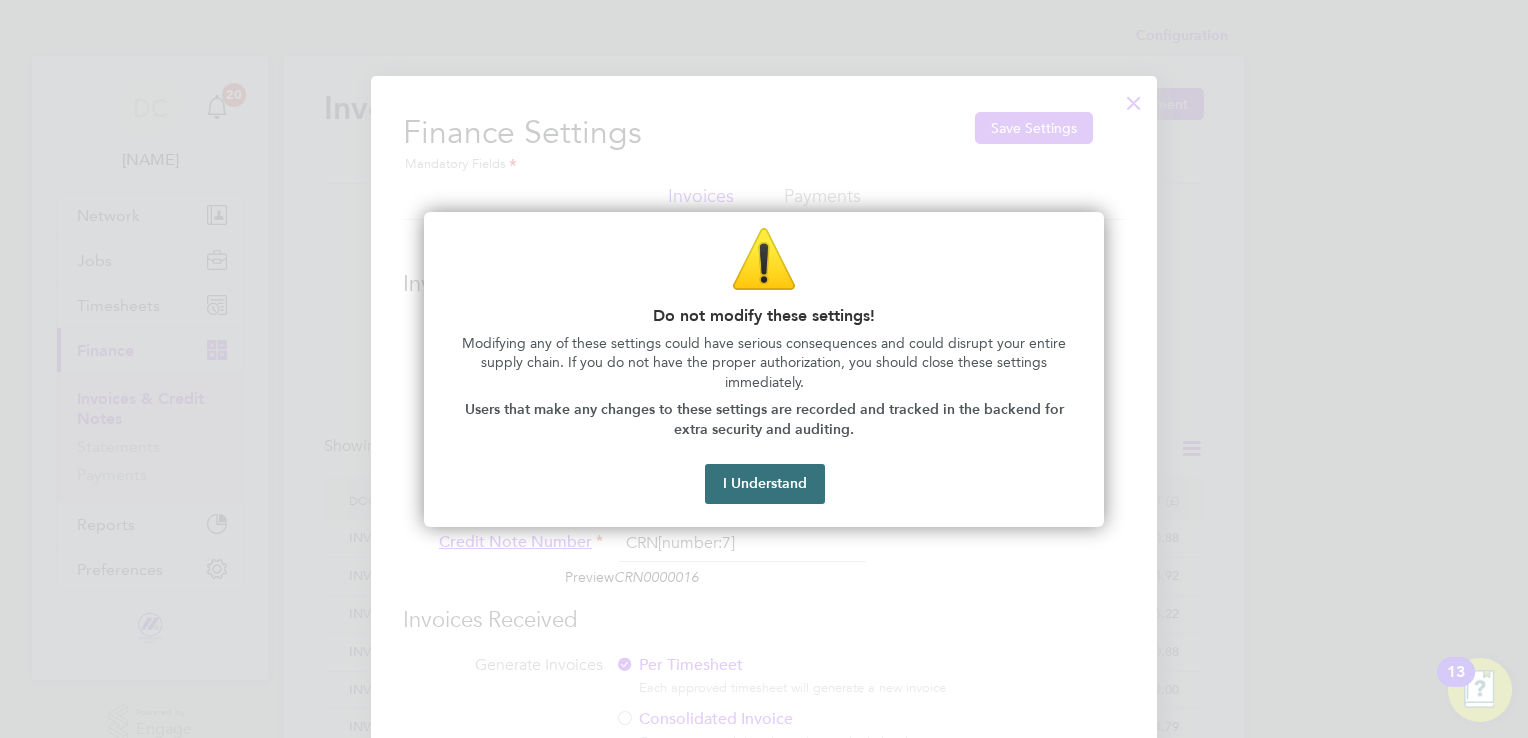 click on "I Understand" at bounding box center [765, 484] 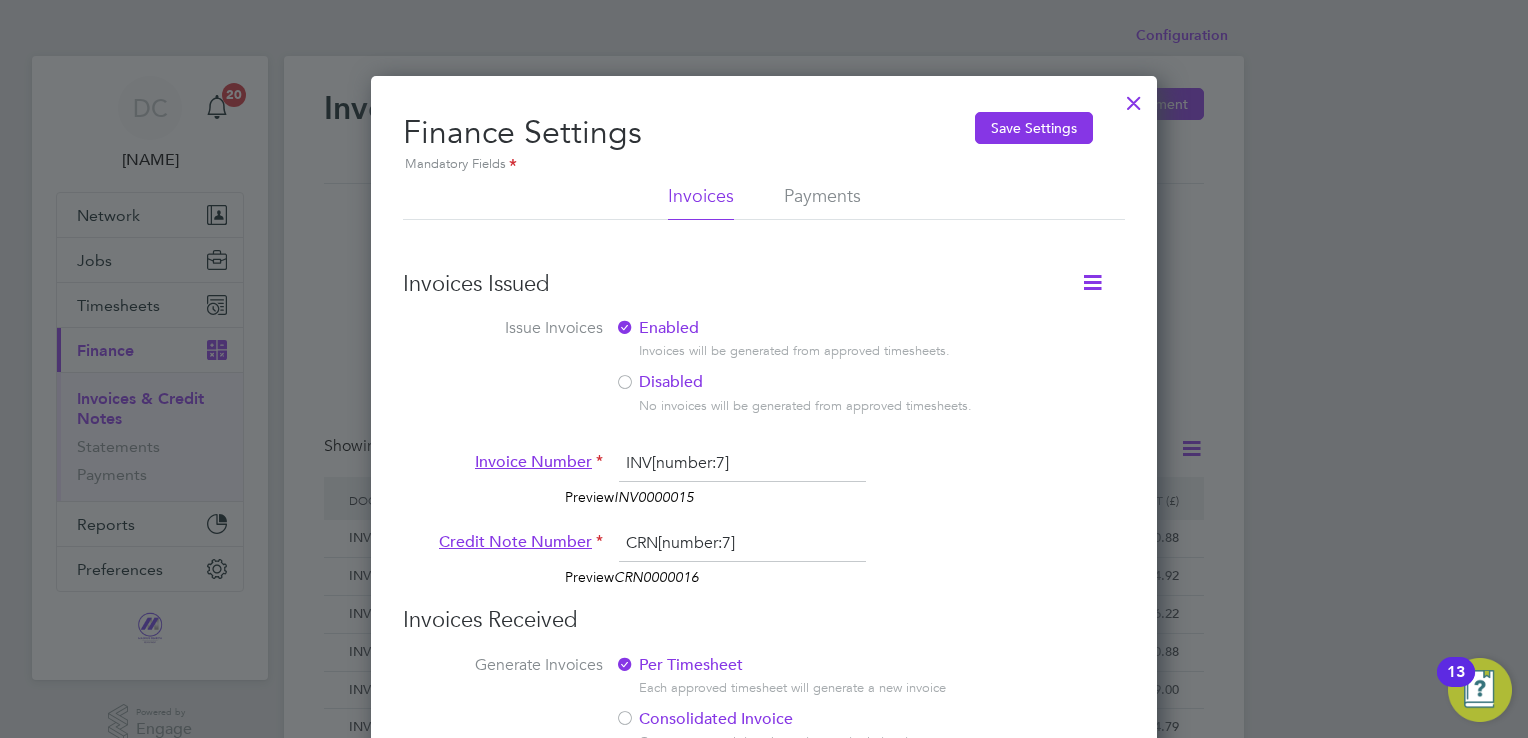 click on "Invoice Number   INV[number:7]   Preview  INV0000015" at bounding box center (764, 486) 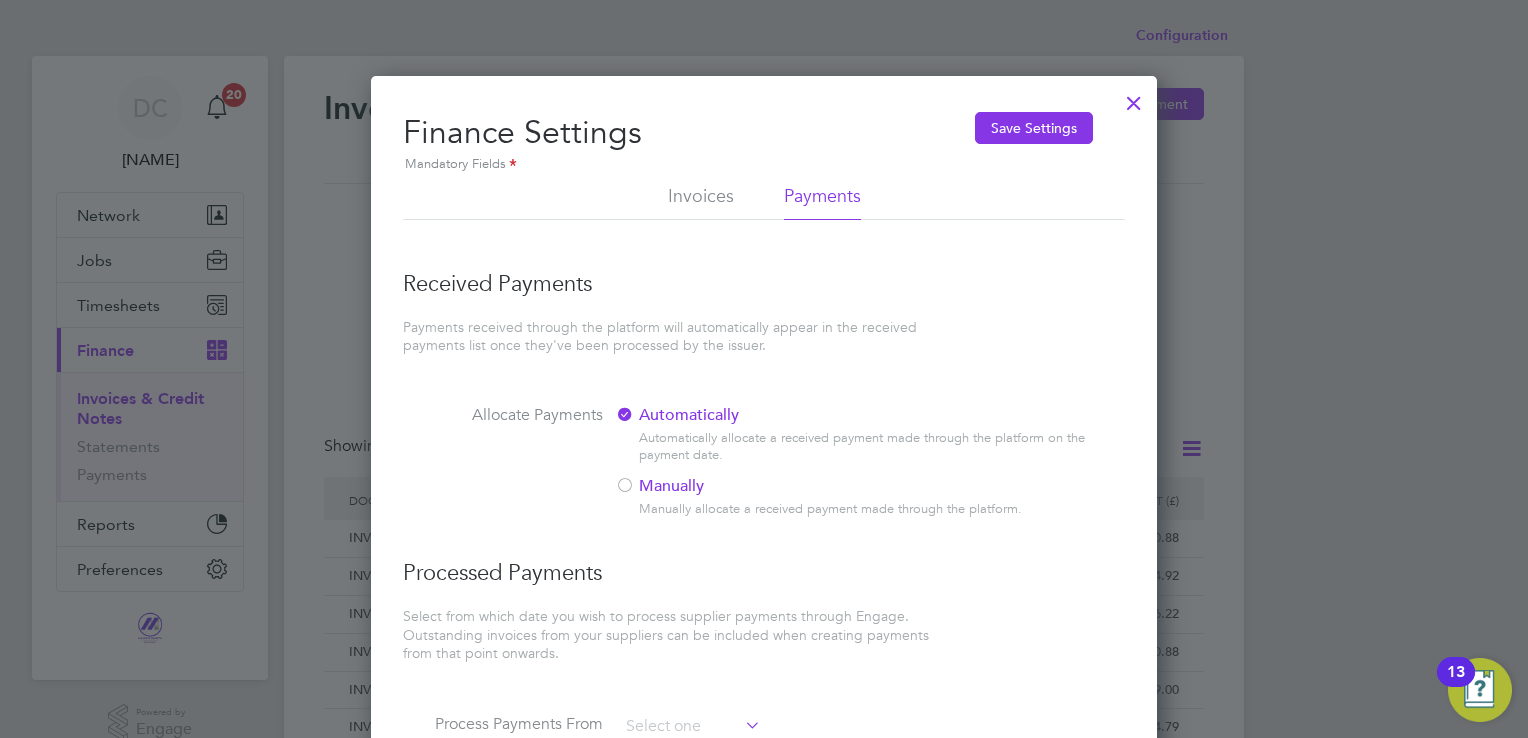drag, startPoint x: 1527, startPoint y: 322, endPoint x: 1531, endPoint y: 482, distance: 160.04999 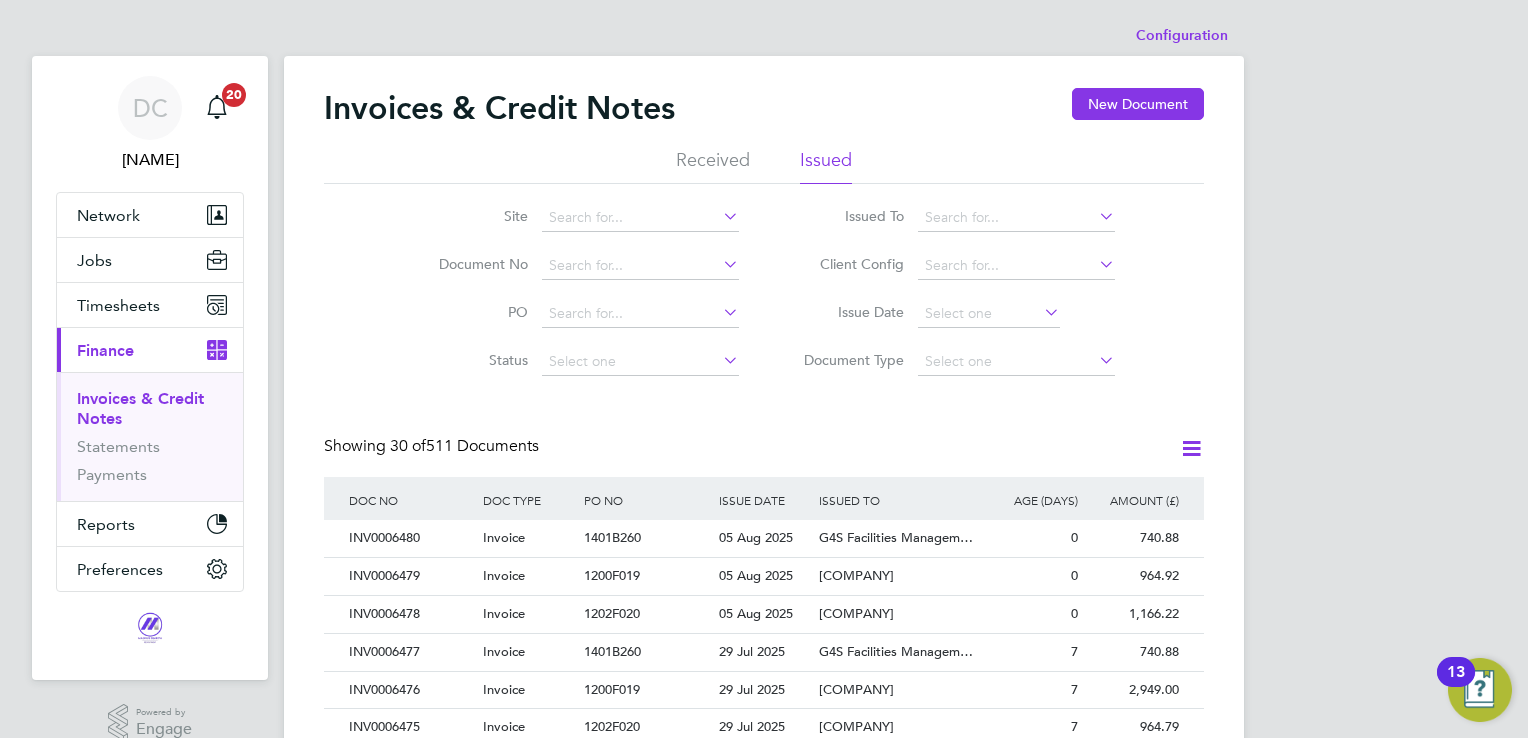 click on "DC [NAME] Notifications 20 Applications: Network Team Members Businesses Sites Workers Contacts Jobs Positions Vacancies Placements Timesheets Timesheets Expenses Current page: Finance Invoices & Credit Notes Statements Payments Reports Margin Report Report Downloads Preferences My Business Doc. Requirements VMS Configurations Notifications Activity Logs Powered by Engage Configuration Configuration Invoices & Credit Notes New Document Received Issued Site Document No PO Status Paid Date Issued To Received From Client Config Issue Date Document Type Showing 30 of 511 Documents DOC NO DOC TYPE PO NO ISSUE DATE ISSUED TO RECEIVED FROM" at bounding box center [764, 894] 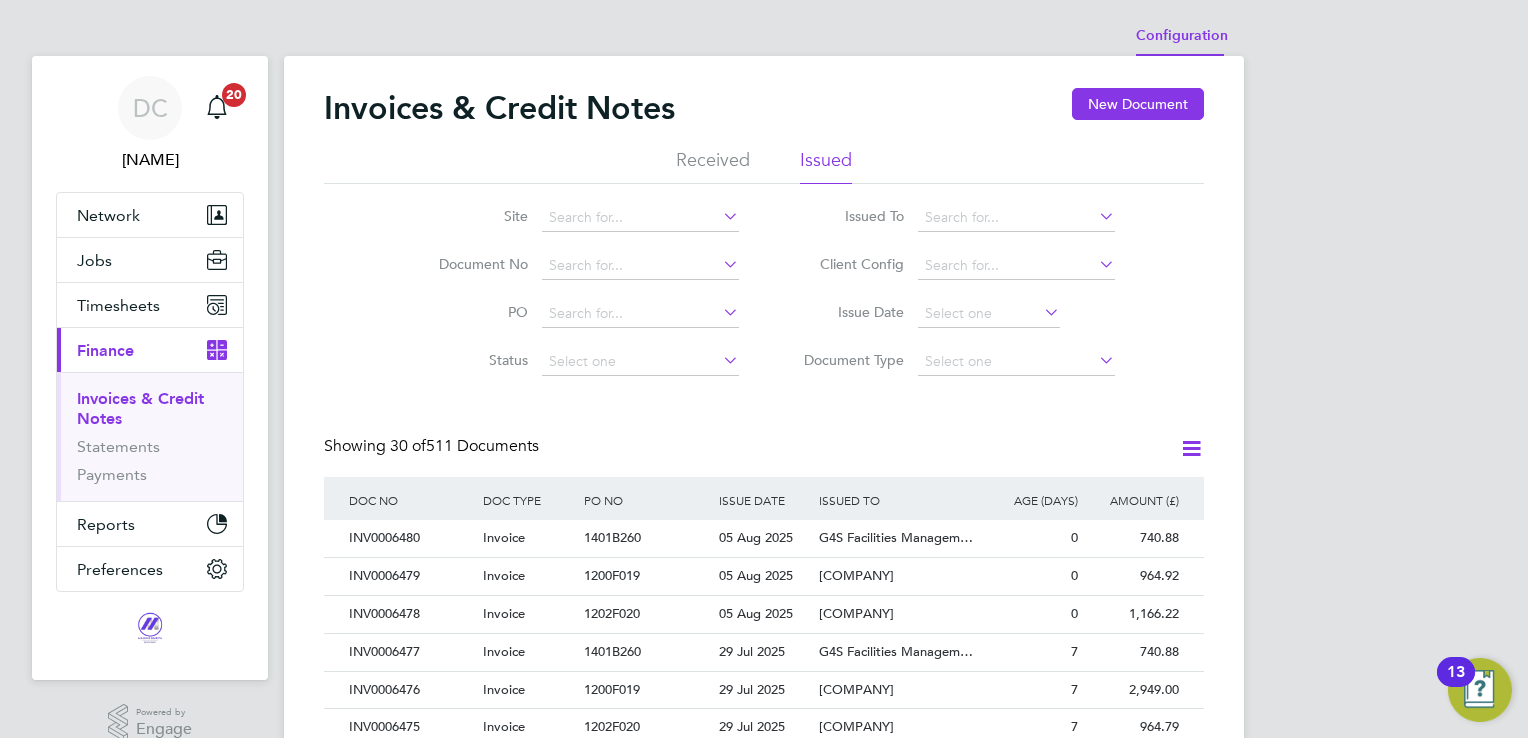 click on "Configuration" at bounding box center [1182, 36] 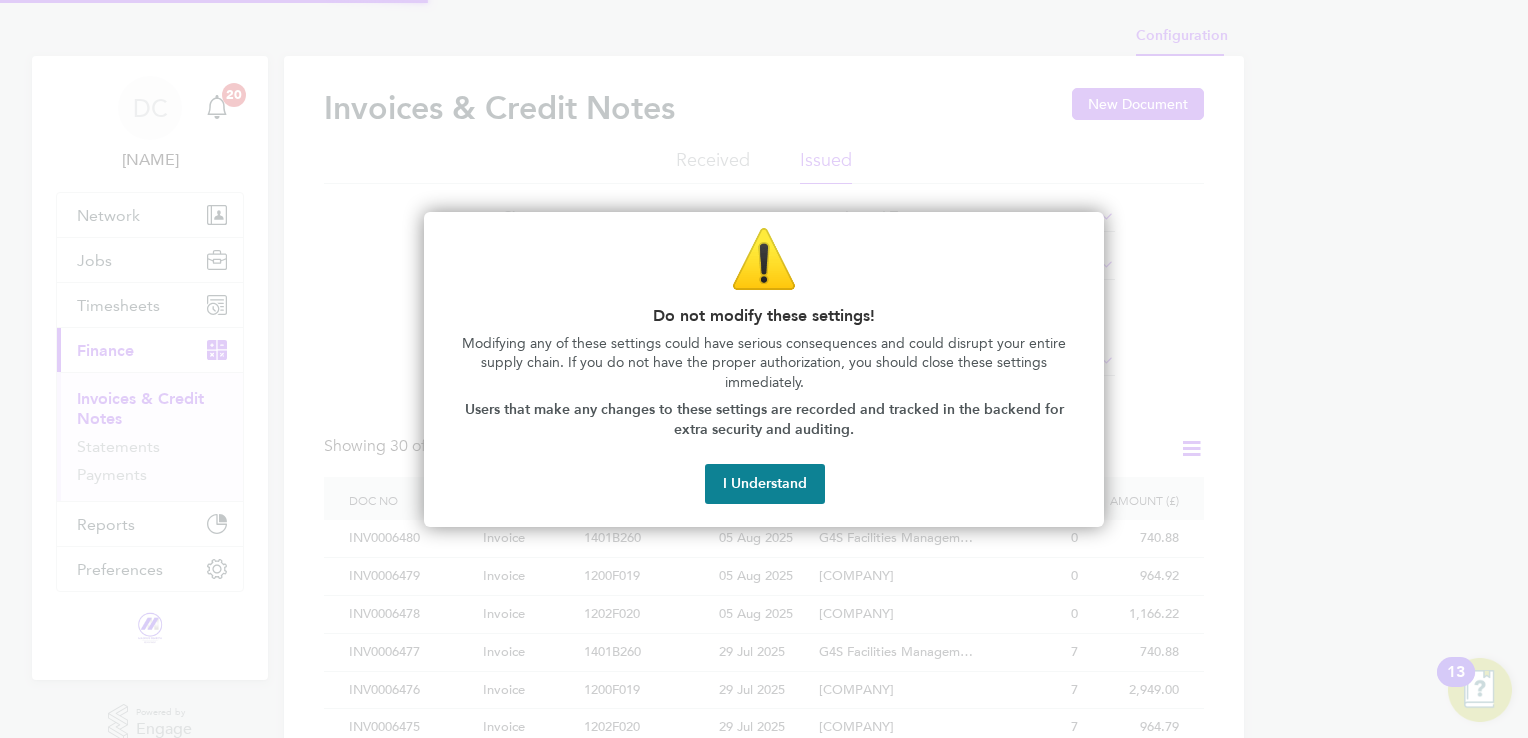 type on "INV[number:7]" 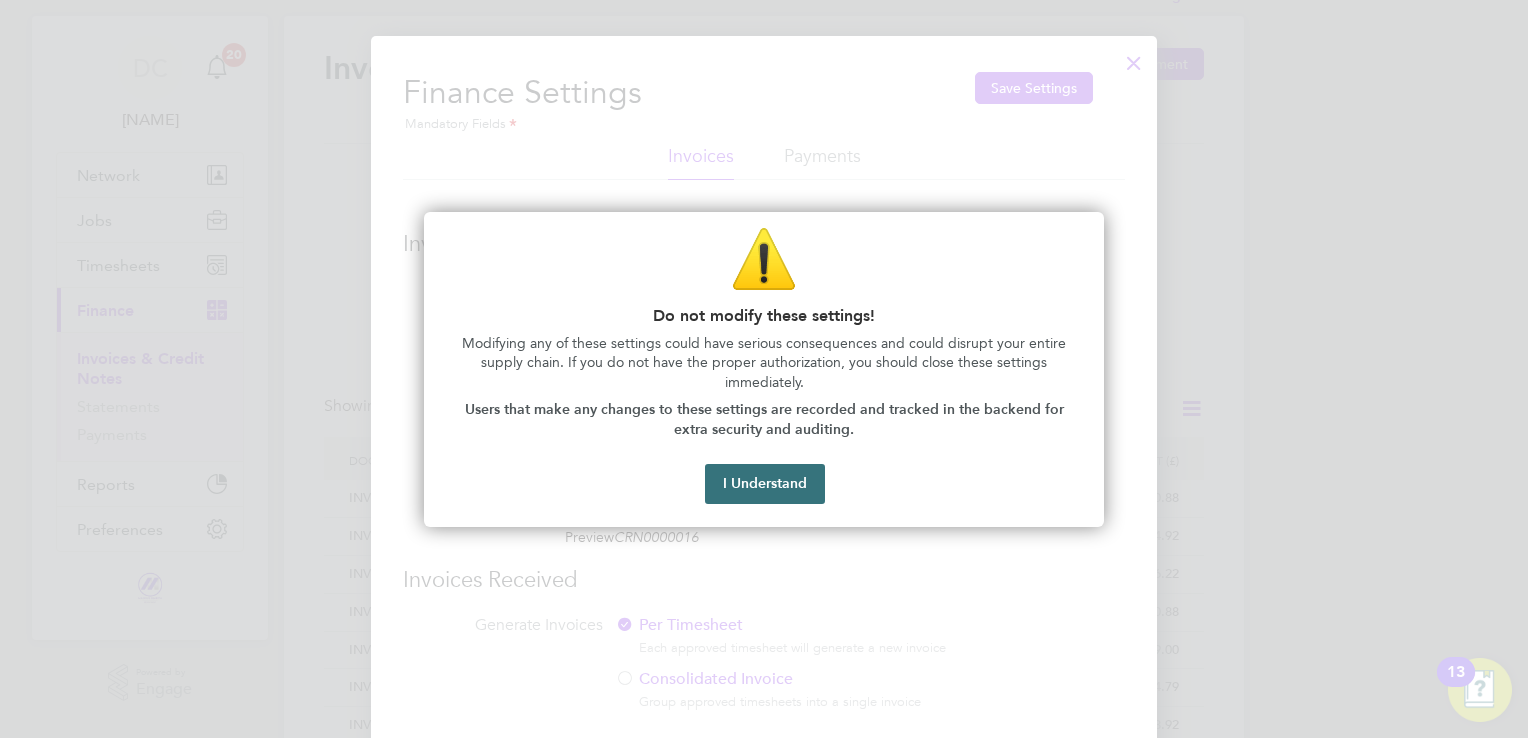 click on "I Understand" at bounding box center [765, 484] 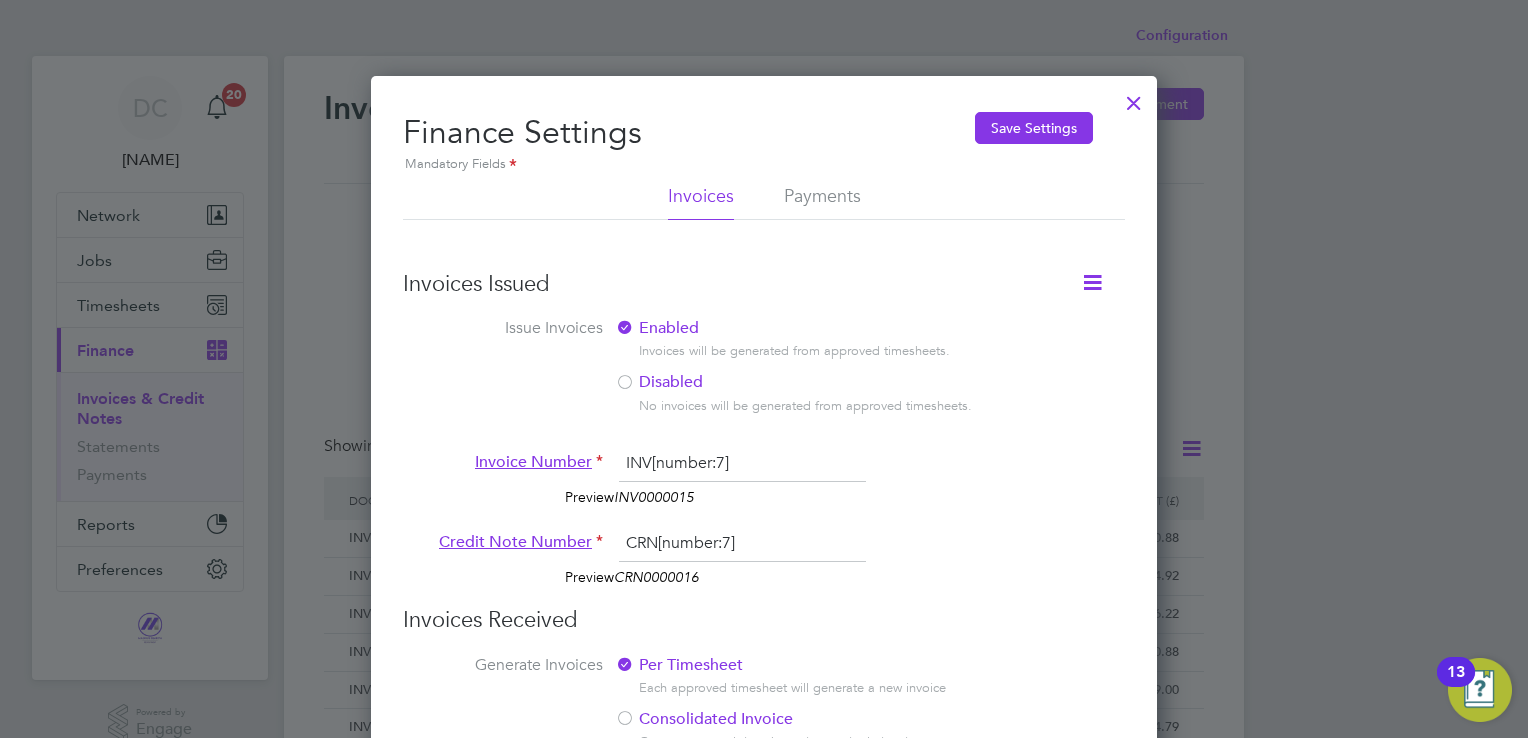click on "Payments" at bounding box center [822, 202] 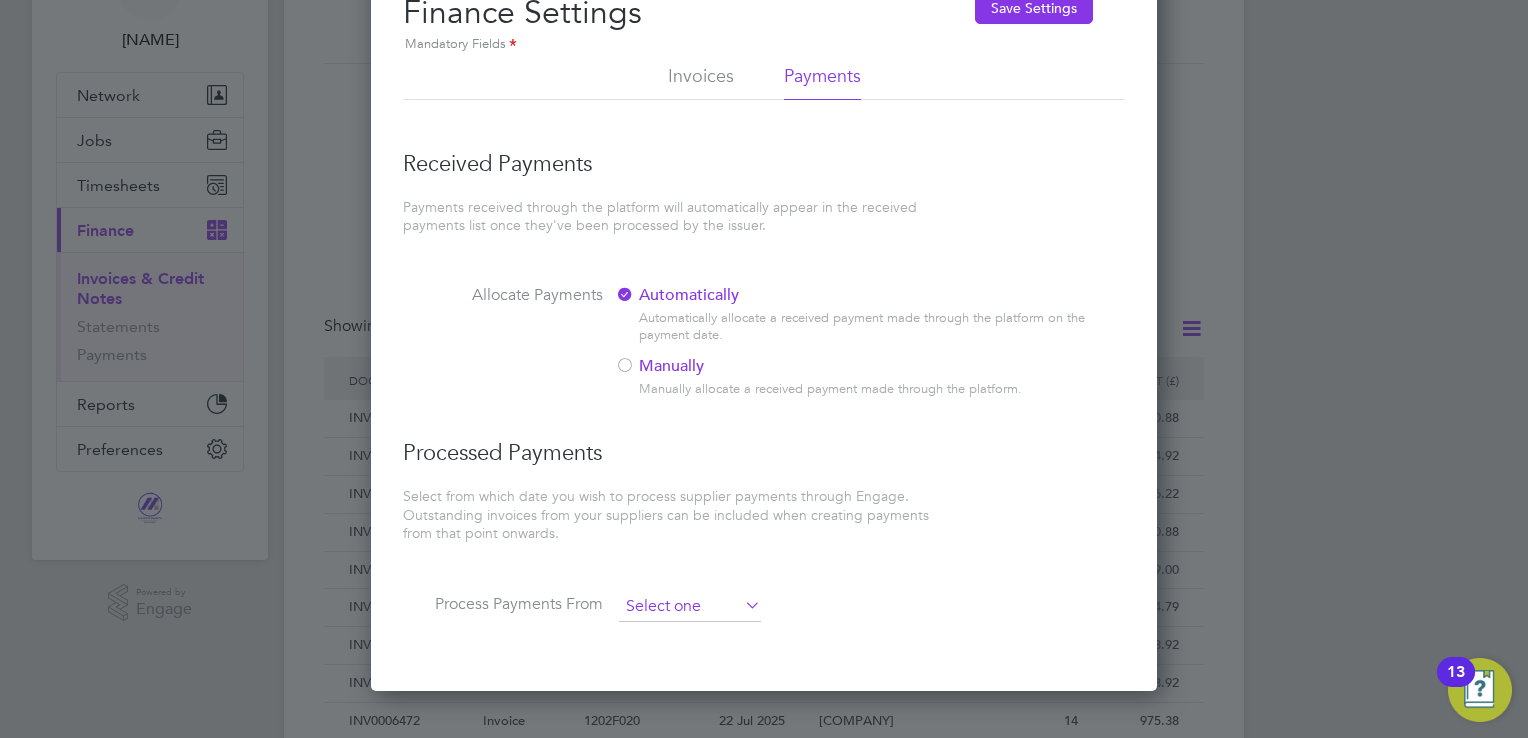 click at bounding box center (690, 607) 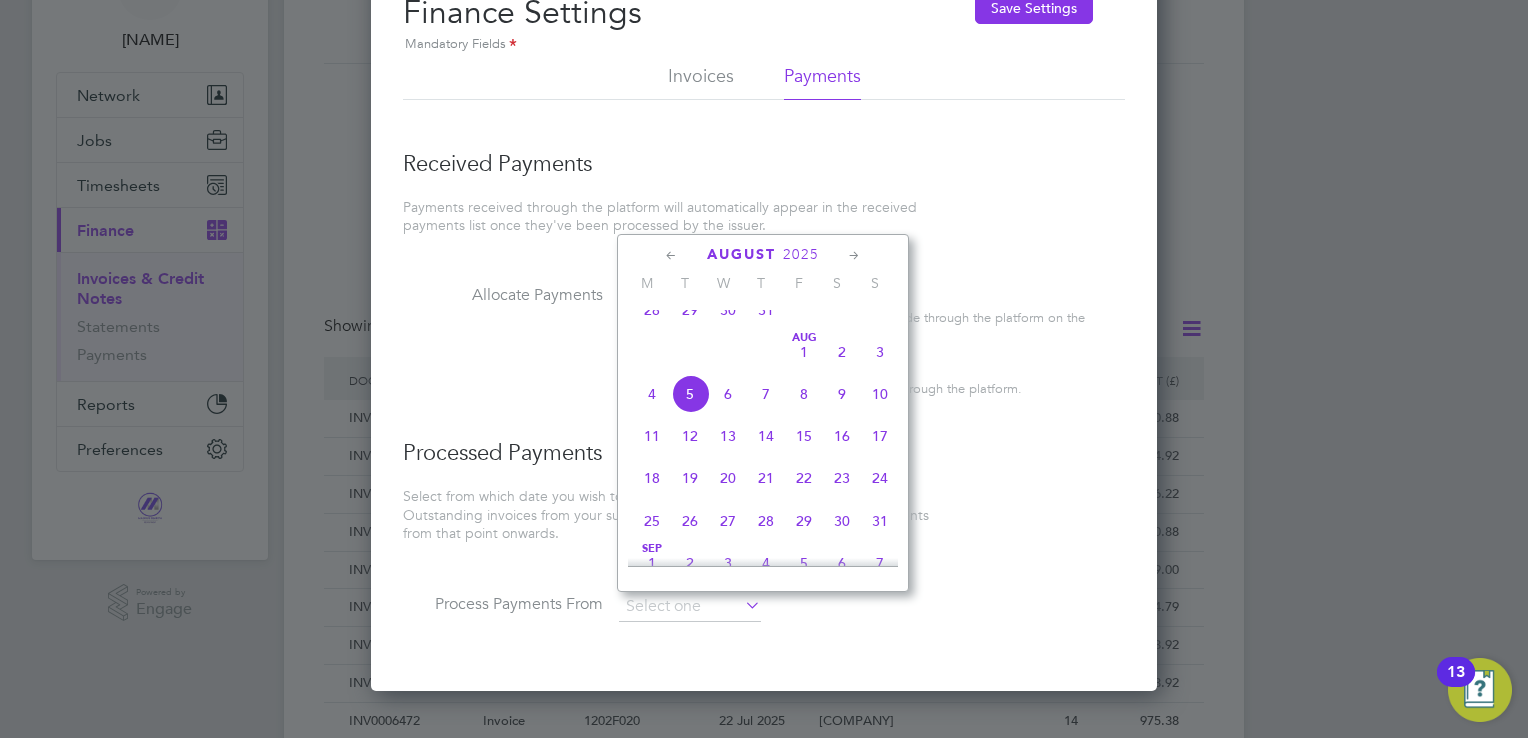 click on "Processed Payments Select from which date you wish to process supplier payments through Engage. Outstanding invoices from your suppliers can be included when creating payments from that point onwards. Process Payments From" at bounding box center [764, 540] 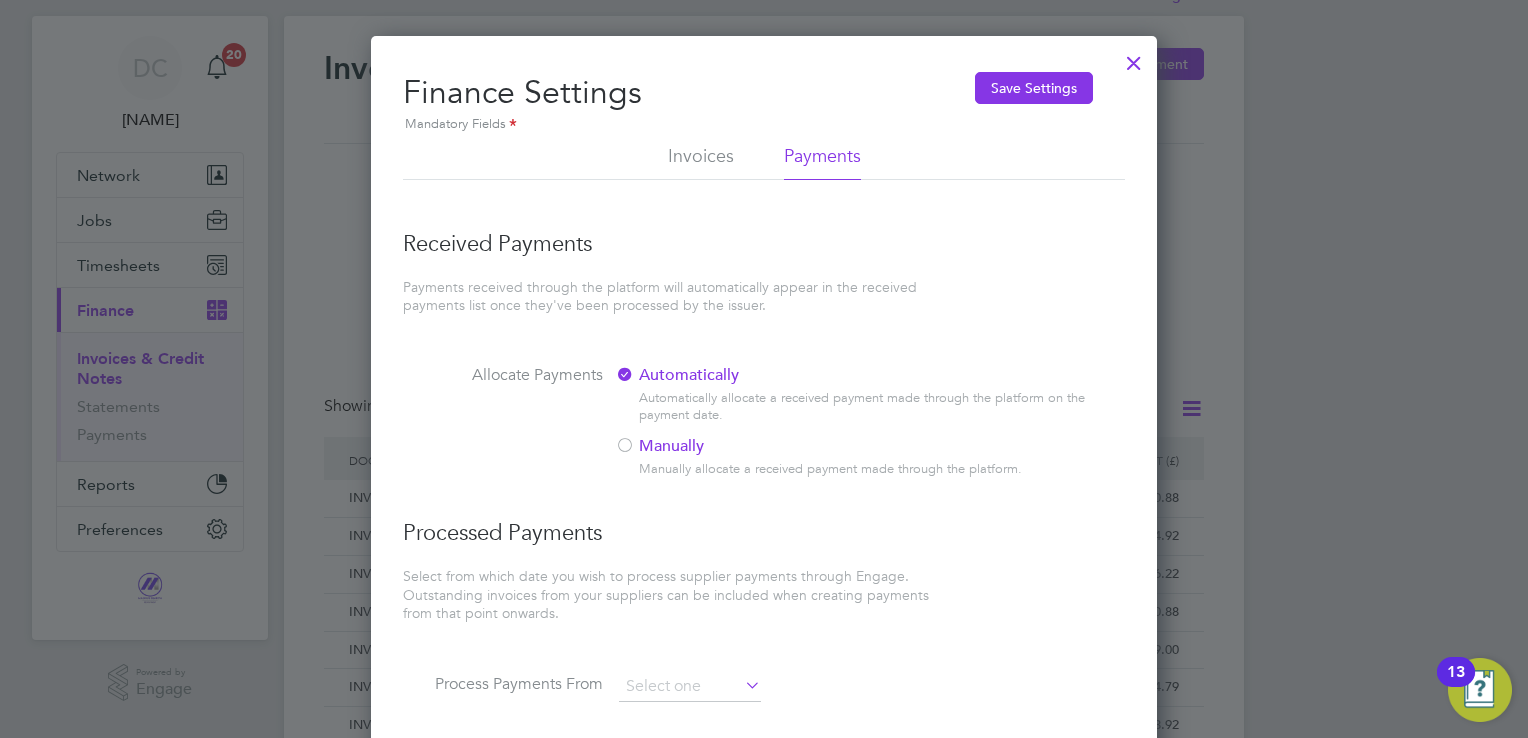 click at bounding box center (1134, 58) 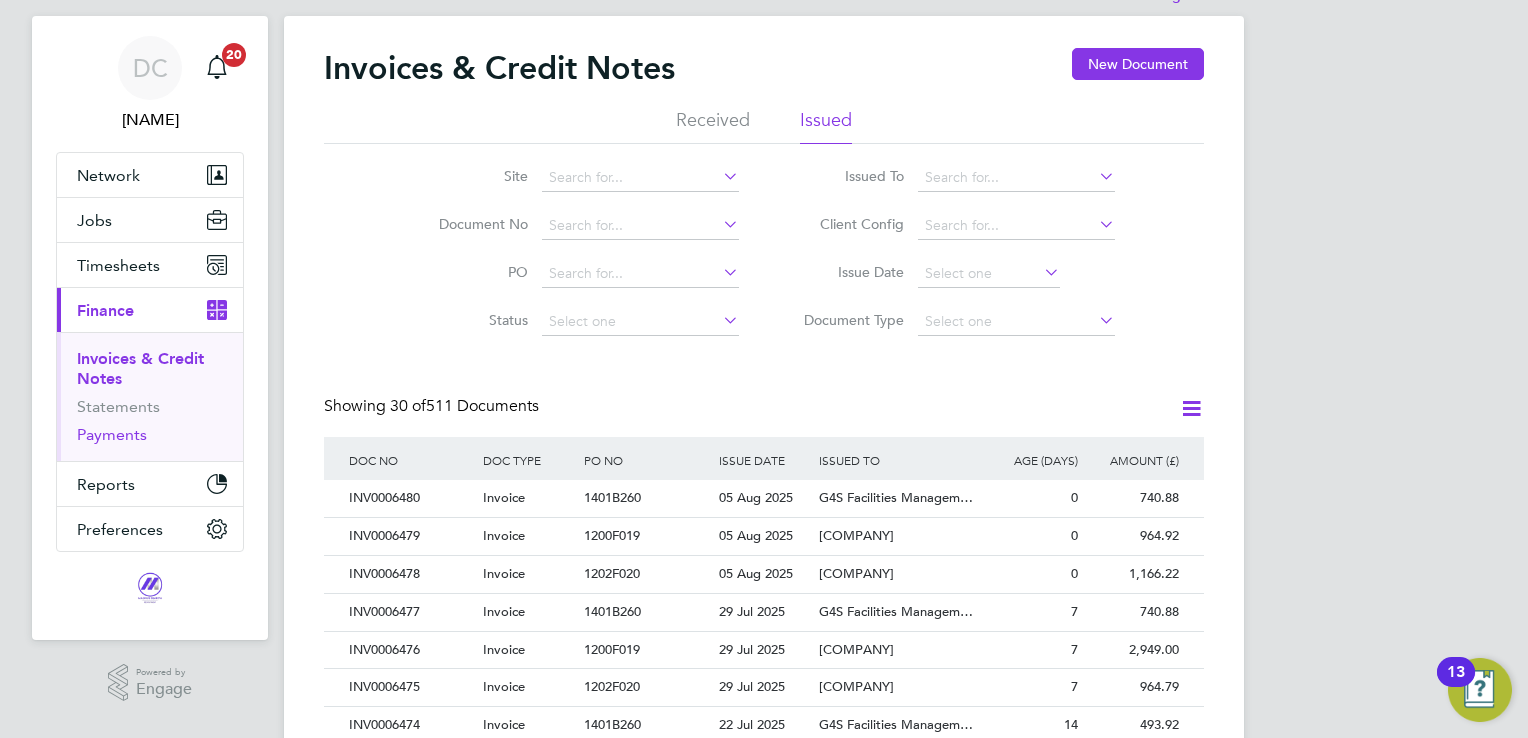 click on "Payments" at bounding box center [112, 434] 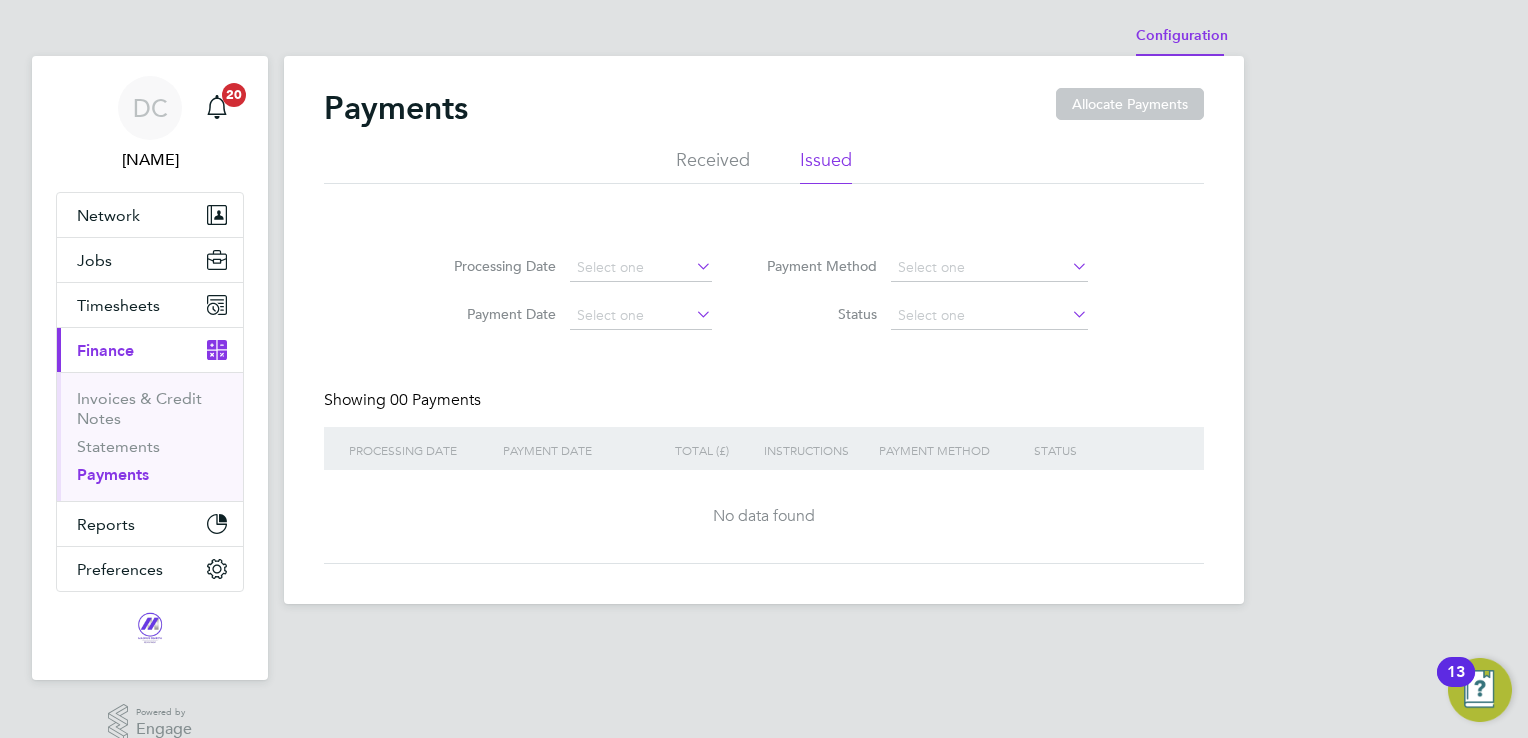 click on "Configuration" at bounding box center (1182, 36) 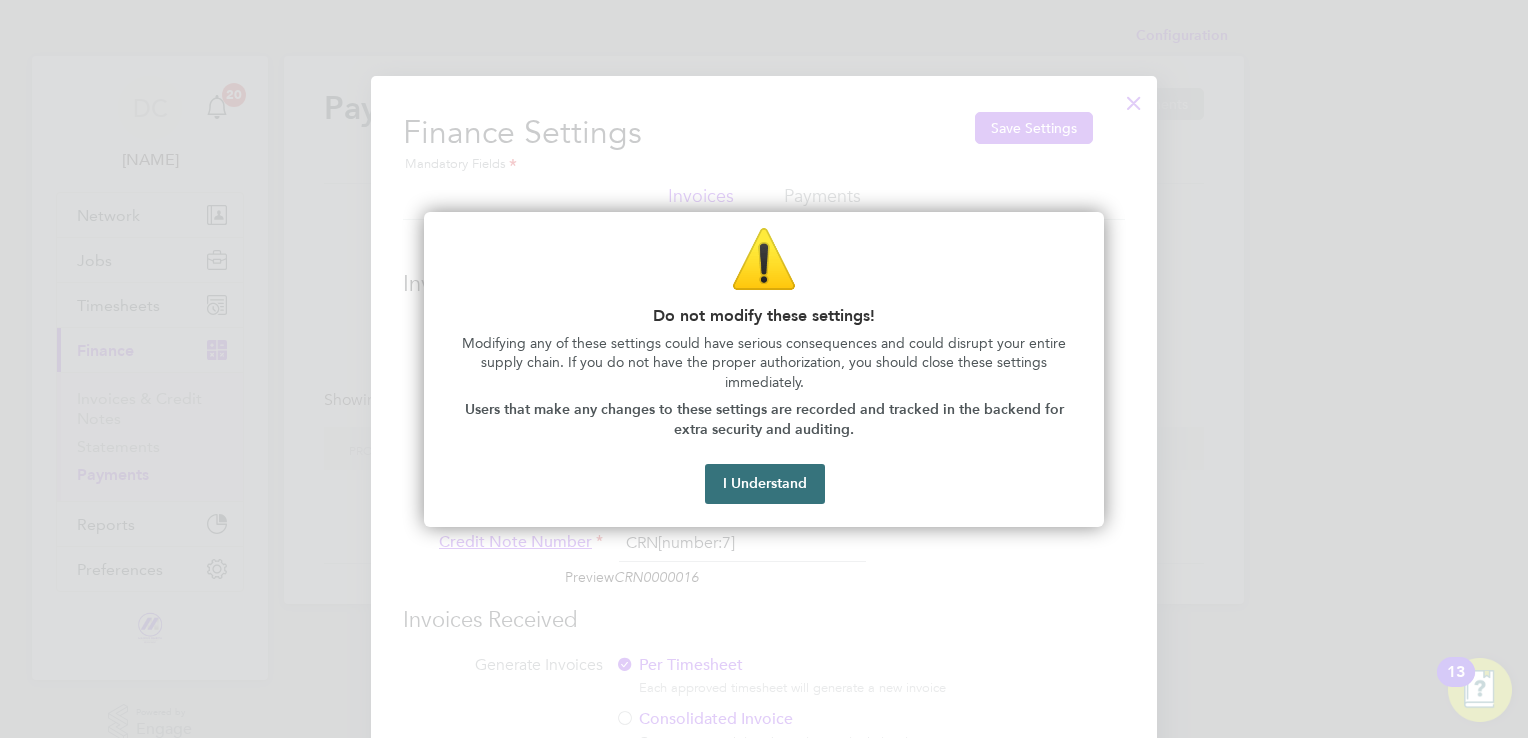 click on "I Understand" at bounding box center [765, 484] 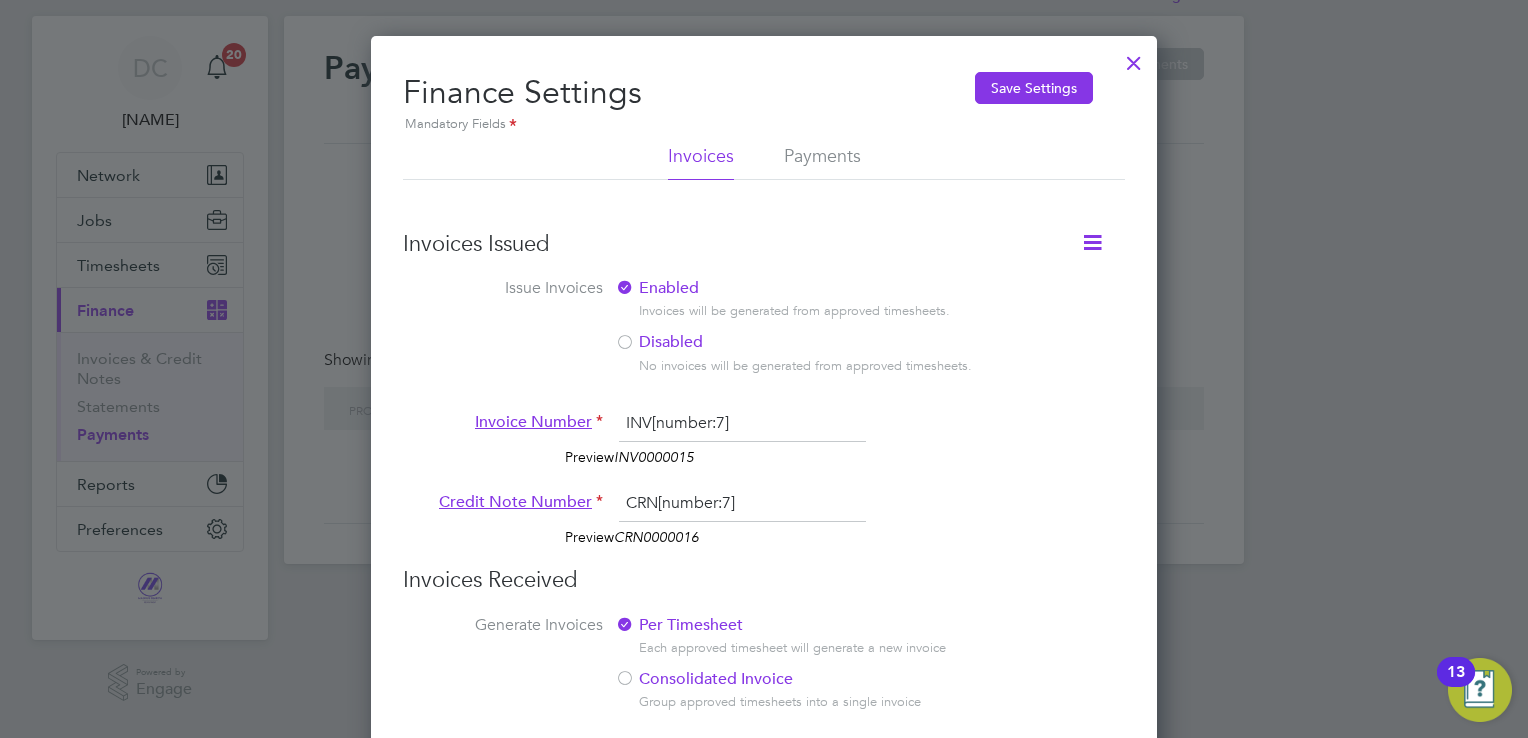 click at bounding box center [1134, 58] 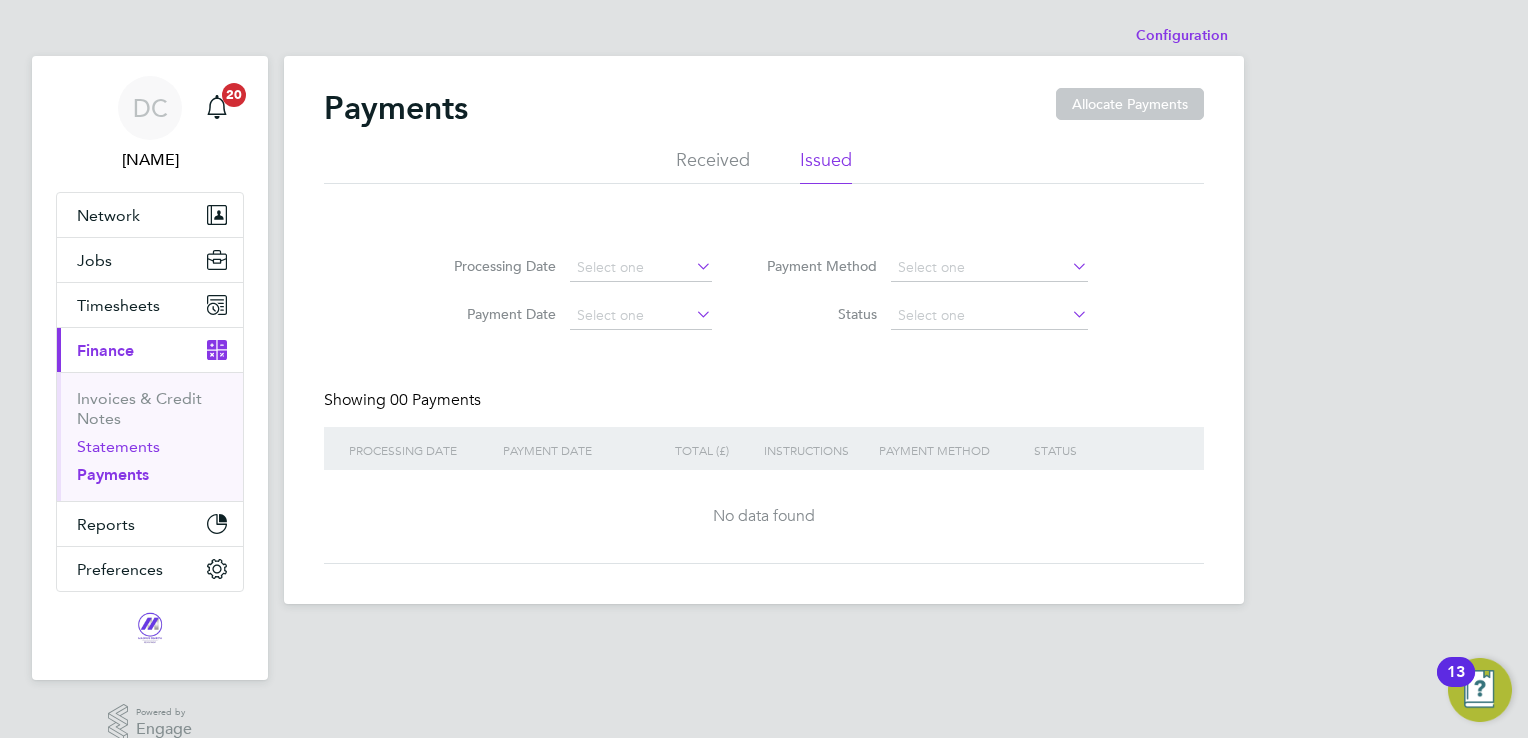 click on "Statements" at bounding box center (118, 446) 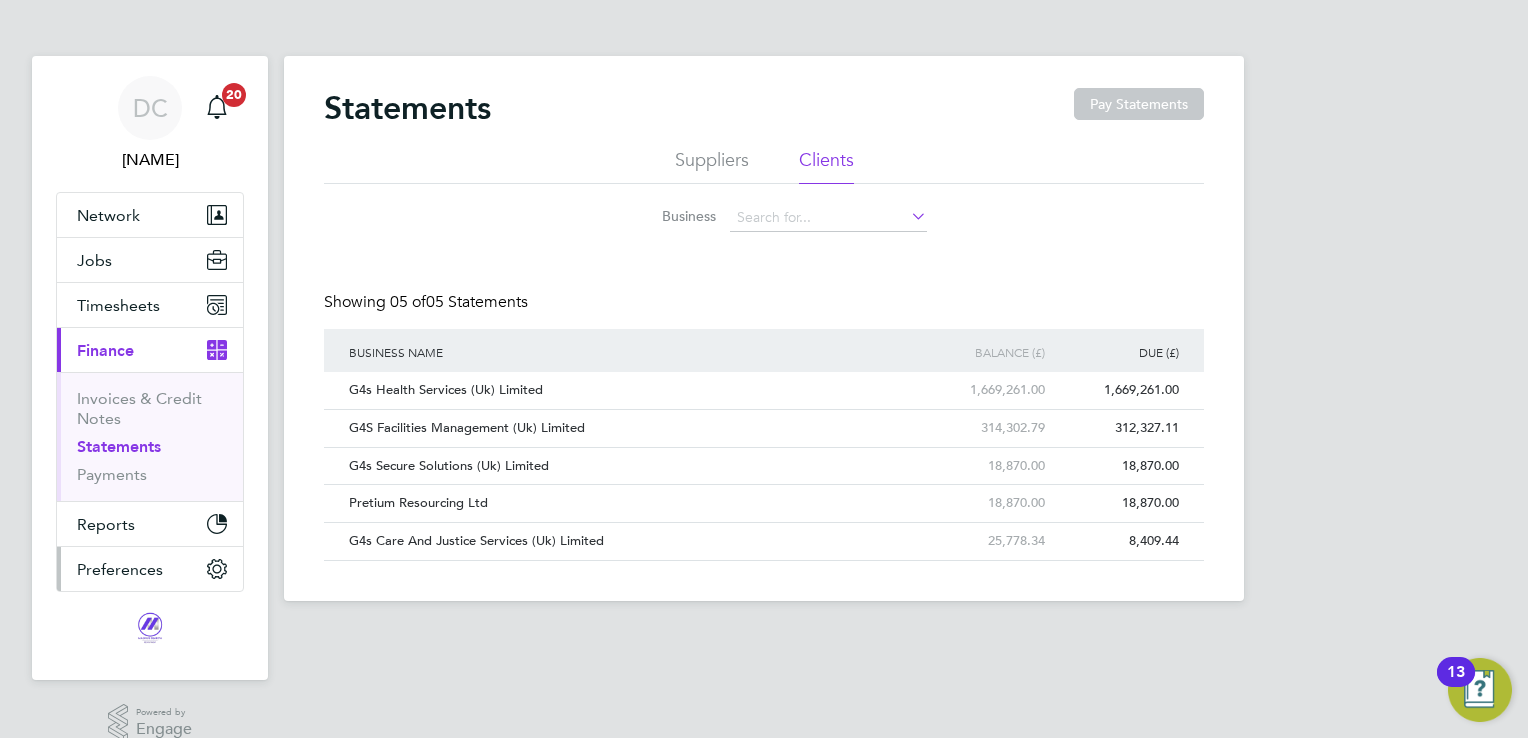 click on "Preferences" at bounding box center (120, 569) 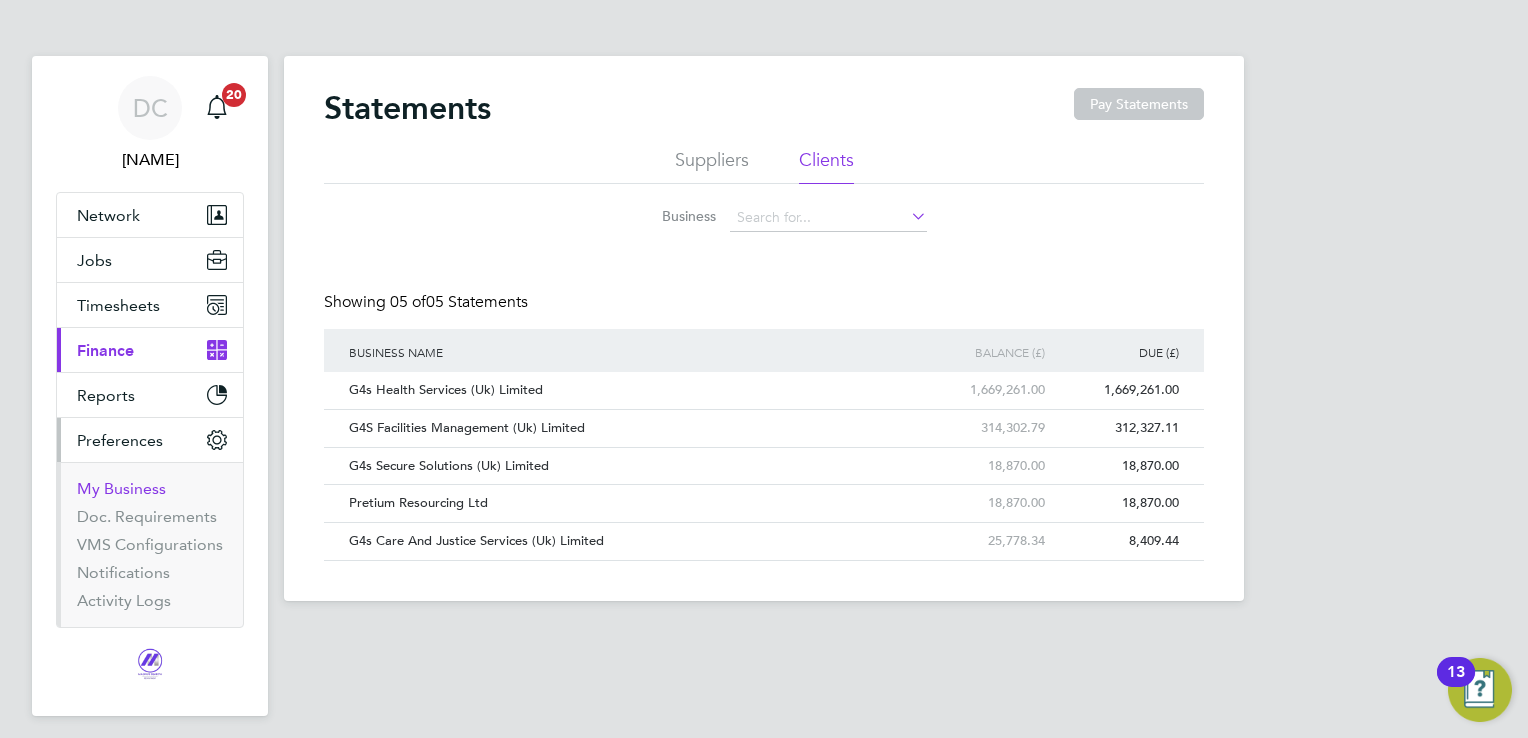 click on "My Business" at bounding box center (121, 488) 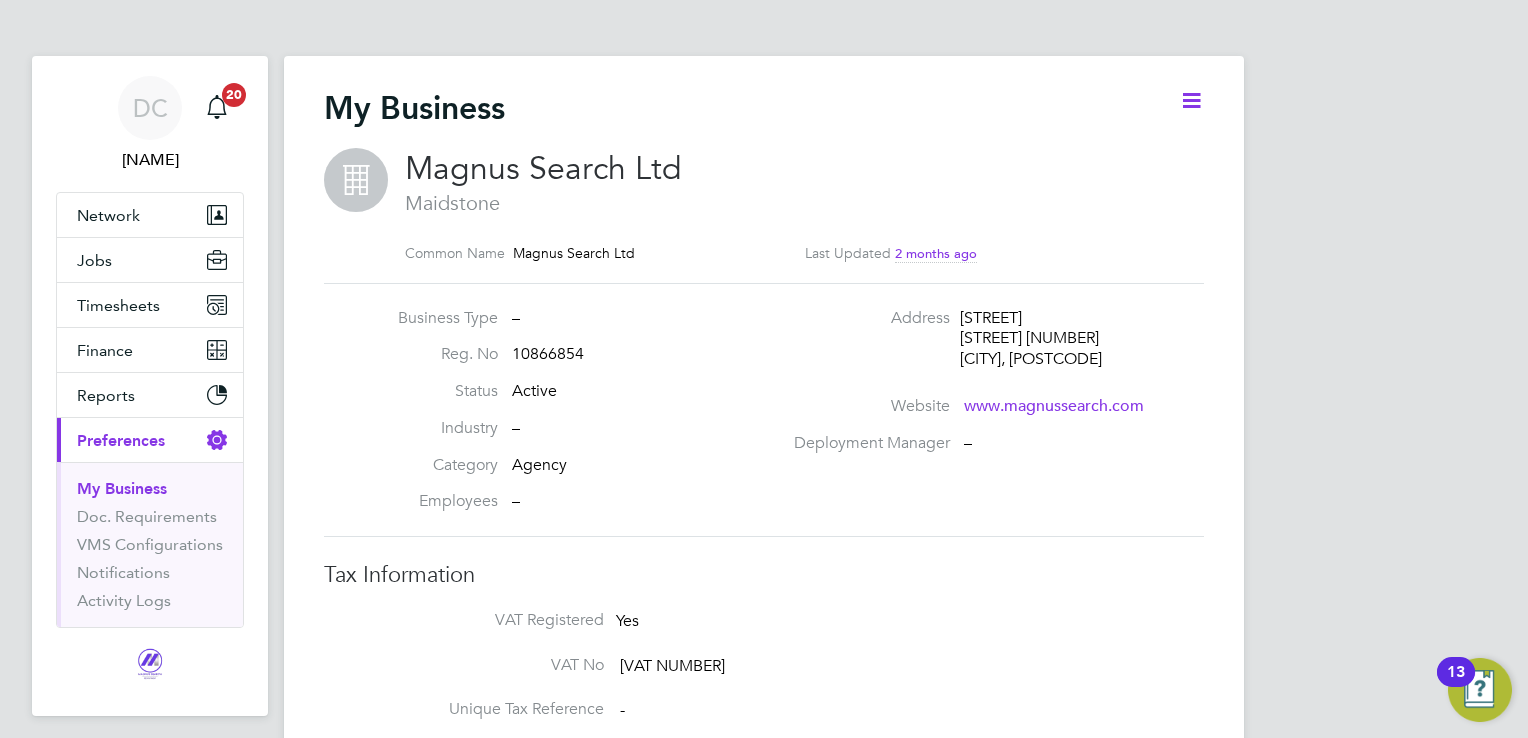 click on "Address [STREET] [NUMBER] [CITY], [POSTCODE]" 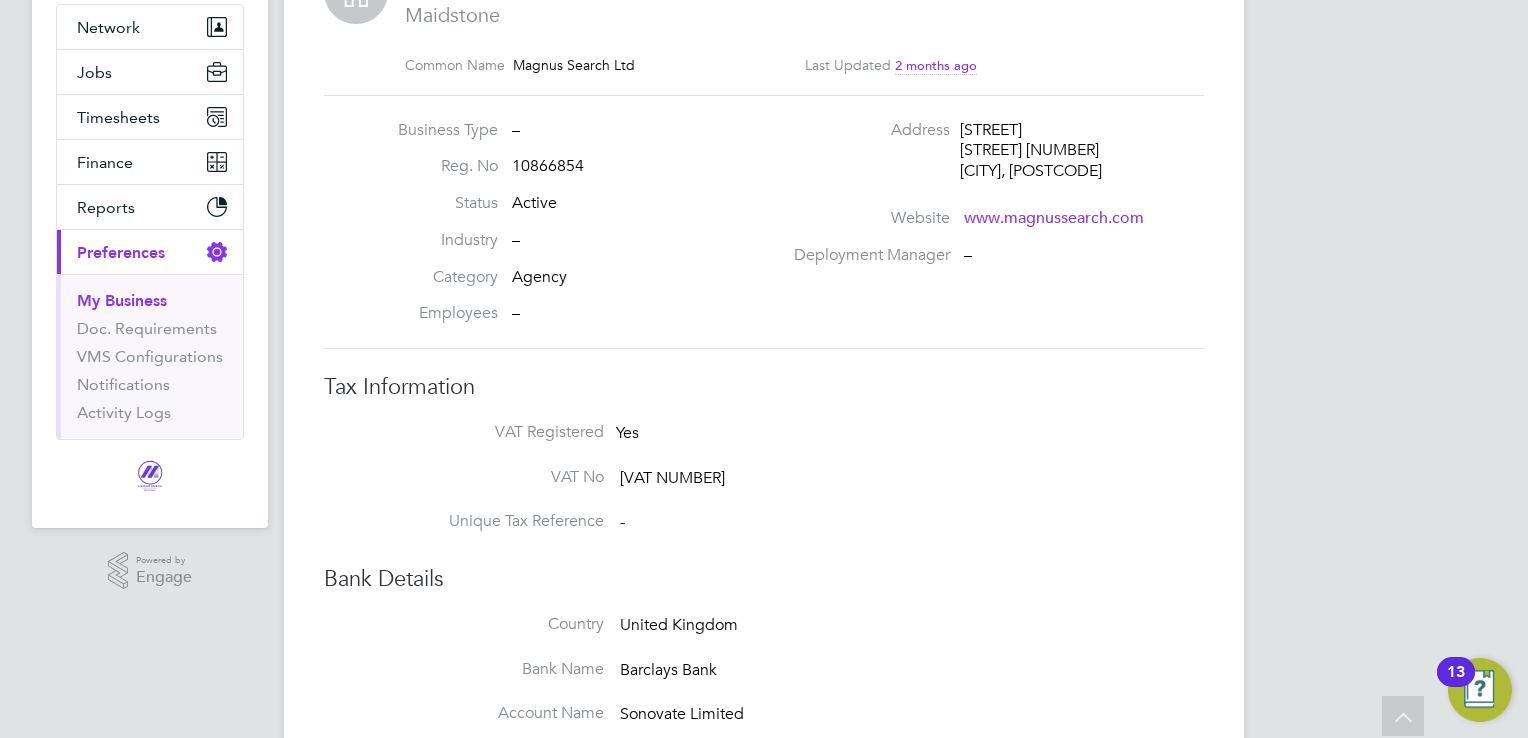 scroll, scrollTop: 0, scrollLeft: 0, axis: both 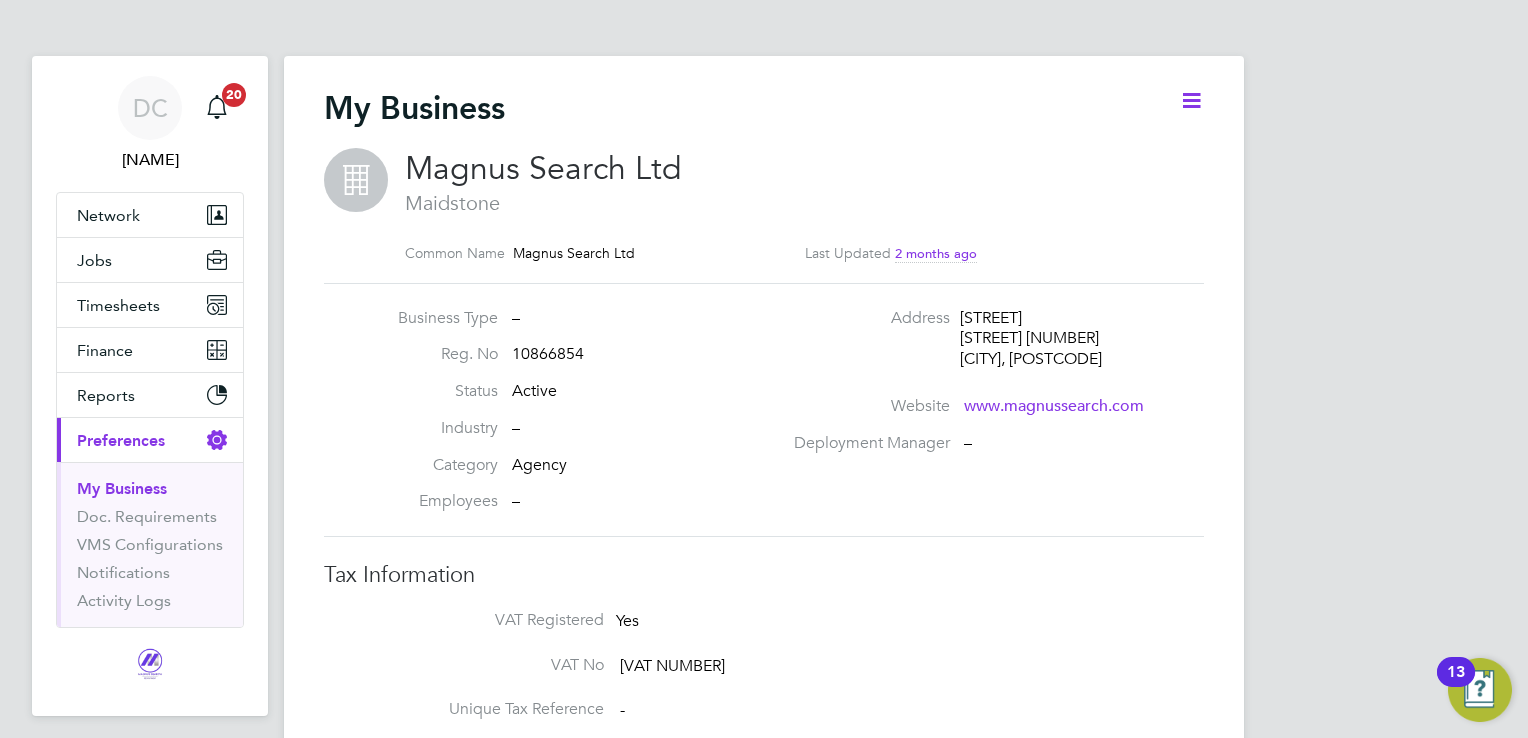 click 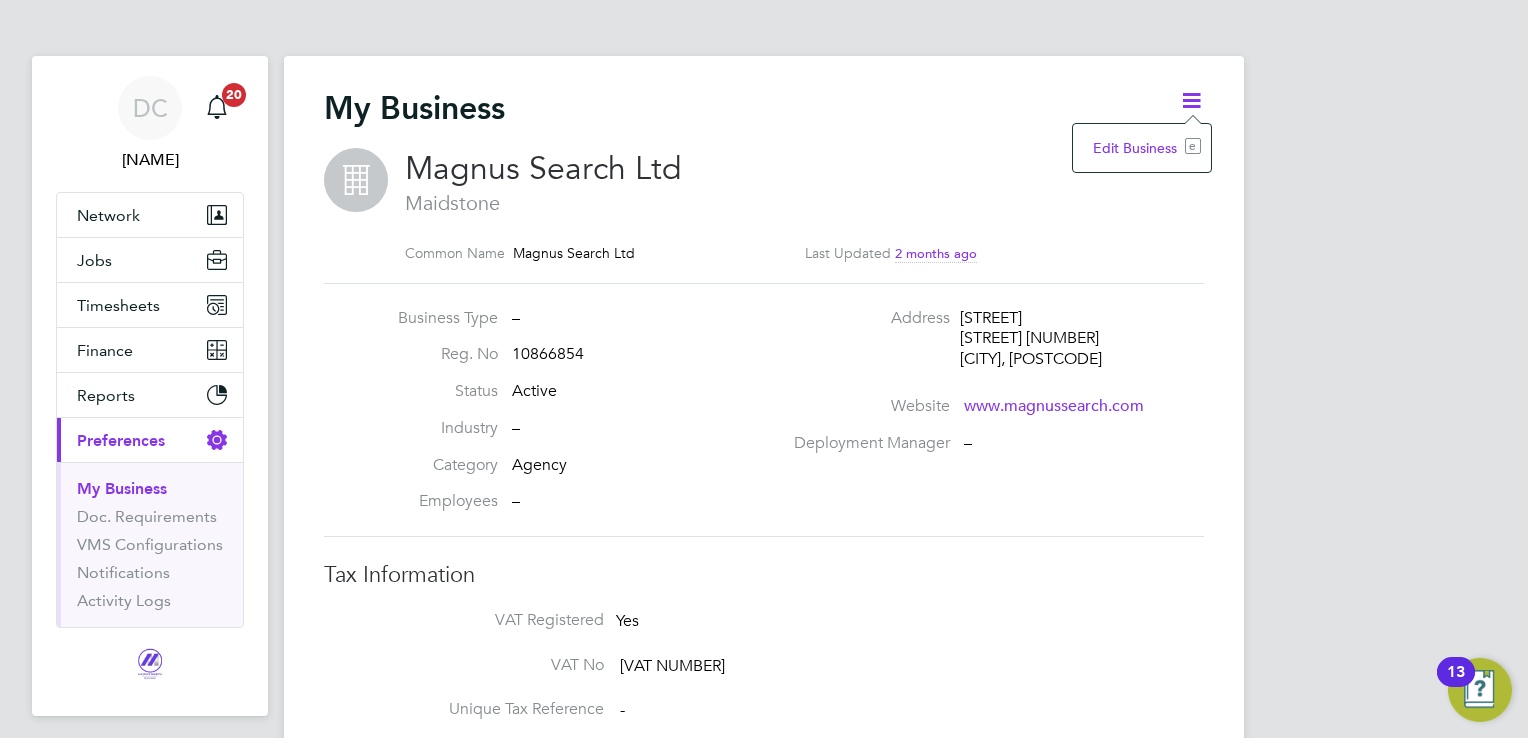 click on "Edit Business e" 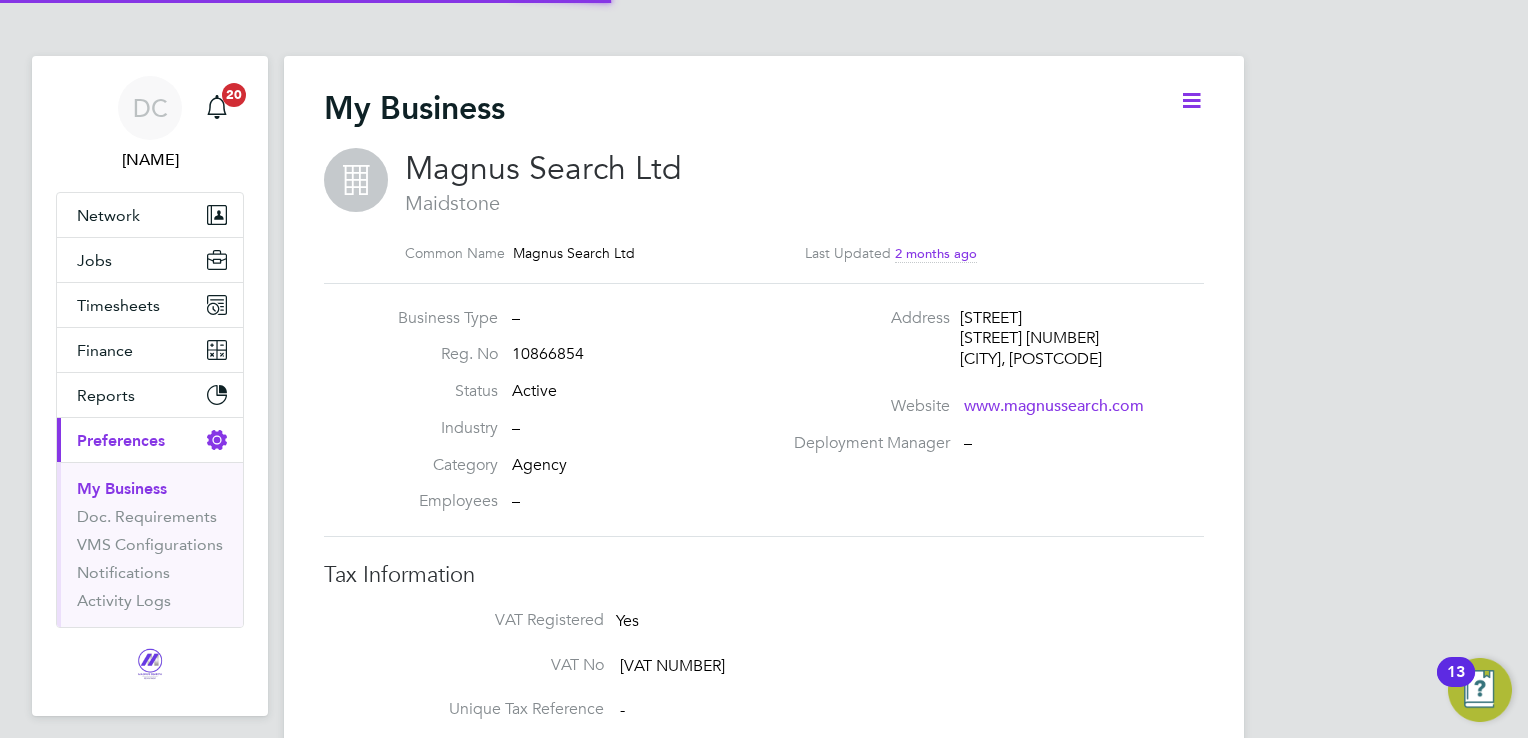 type on "United Kingdom" 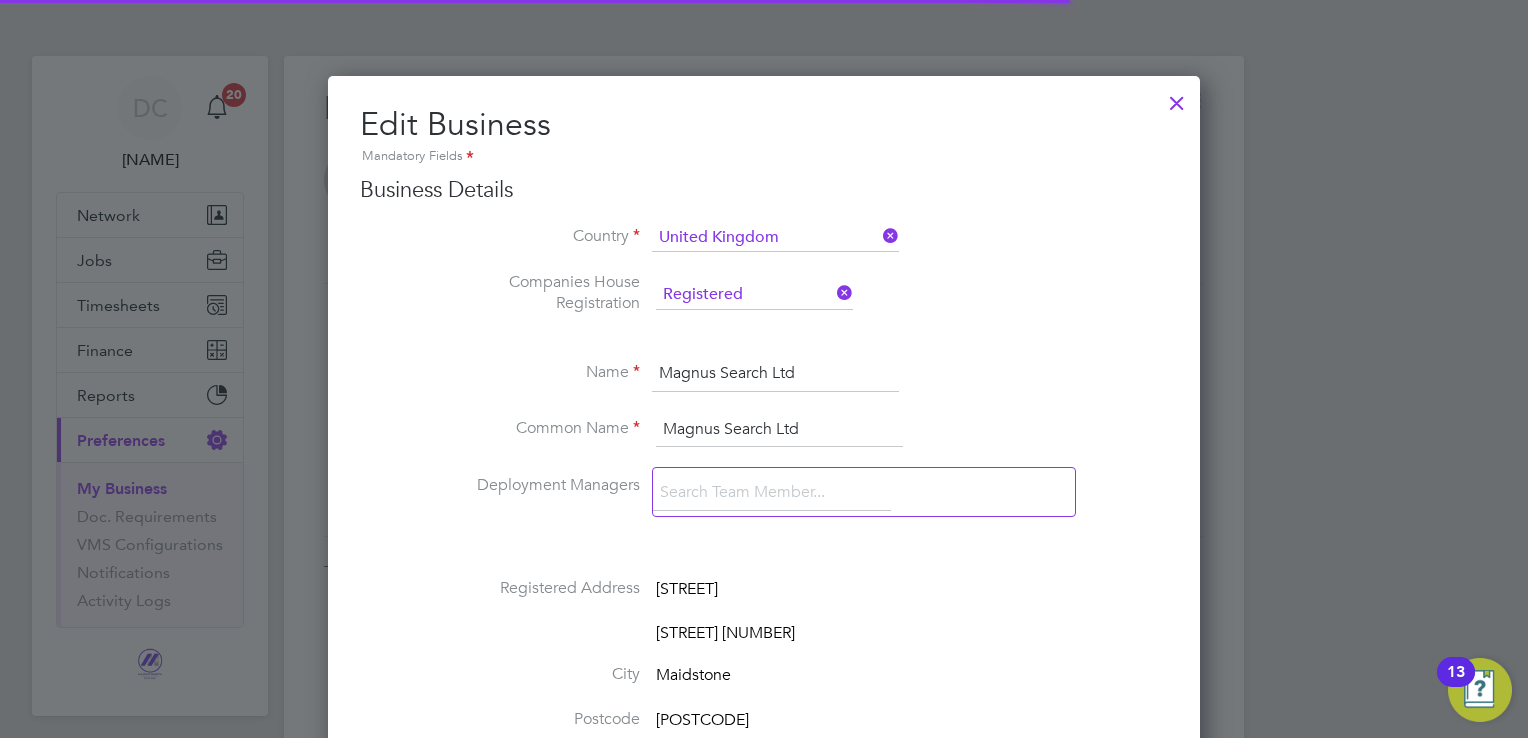 scroll, scrollTop: 10, scrollLeft: 10, axis: both 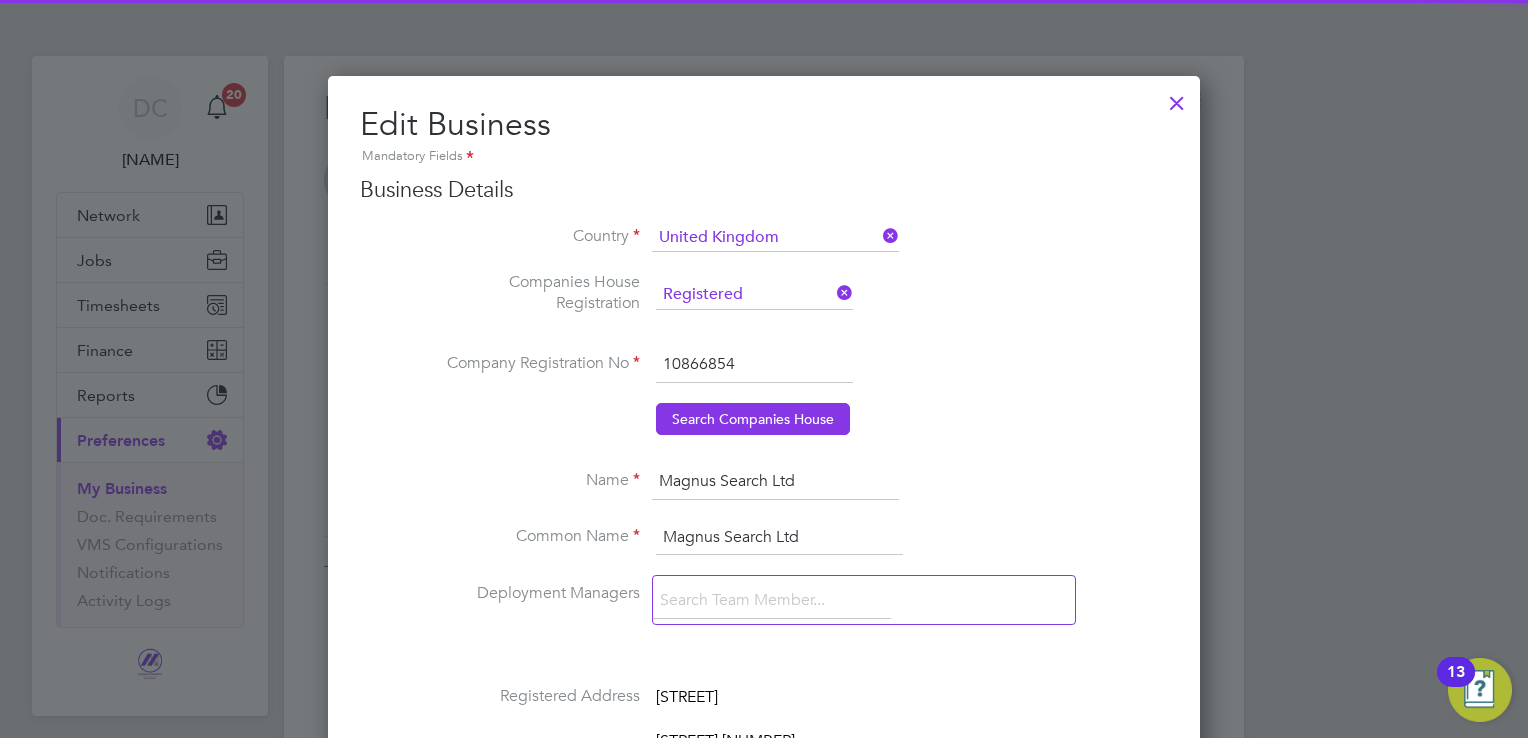 click on "Company Registration No   [COMPANY REGISTRATION NUMBER]" at bounding box center [804, 375] 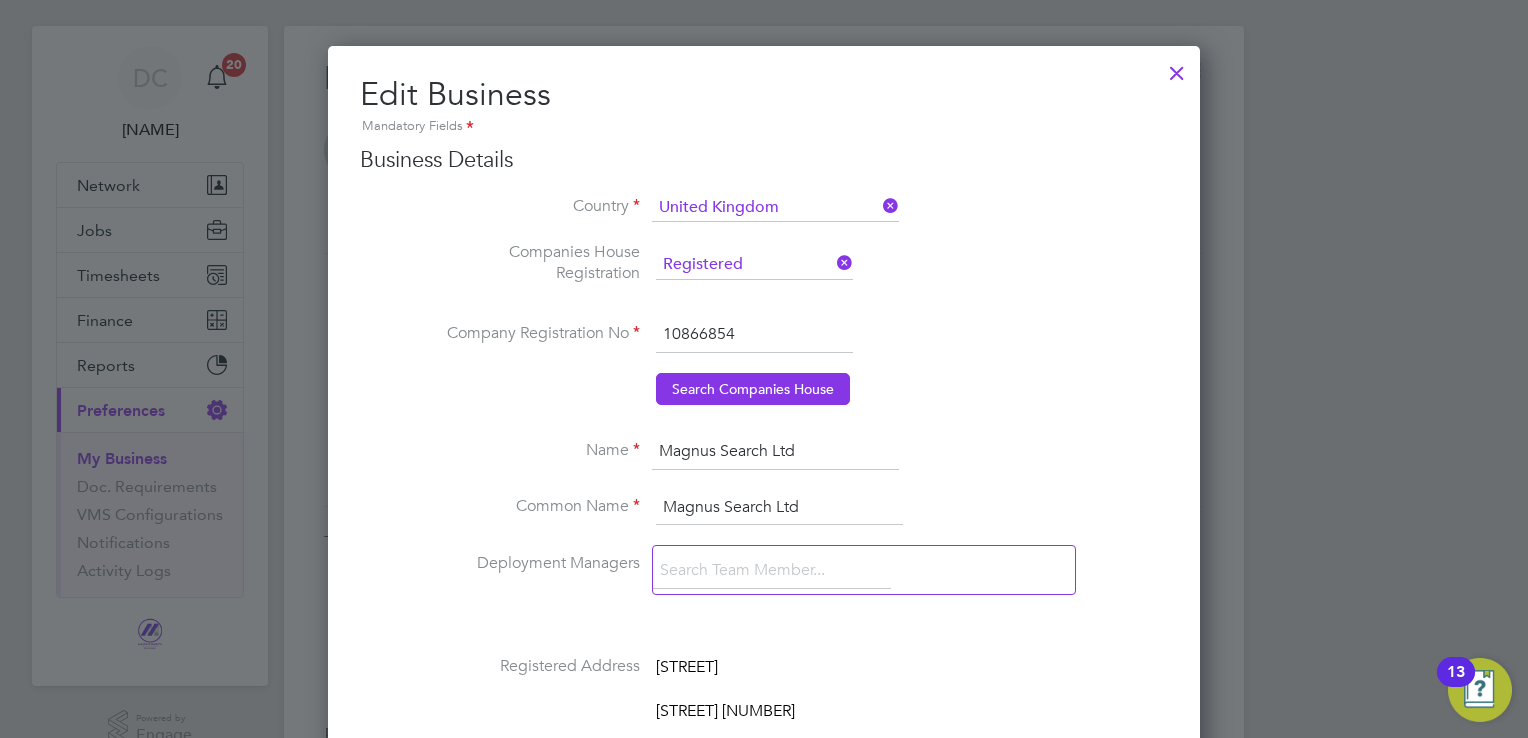 scroll, scrollTop: 0, scrollLeft: 0, axis: both 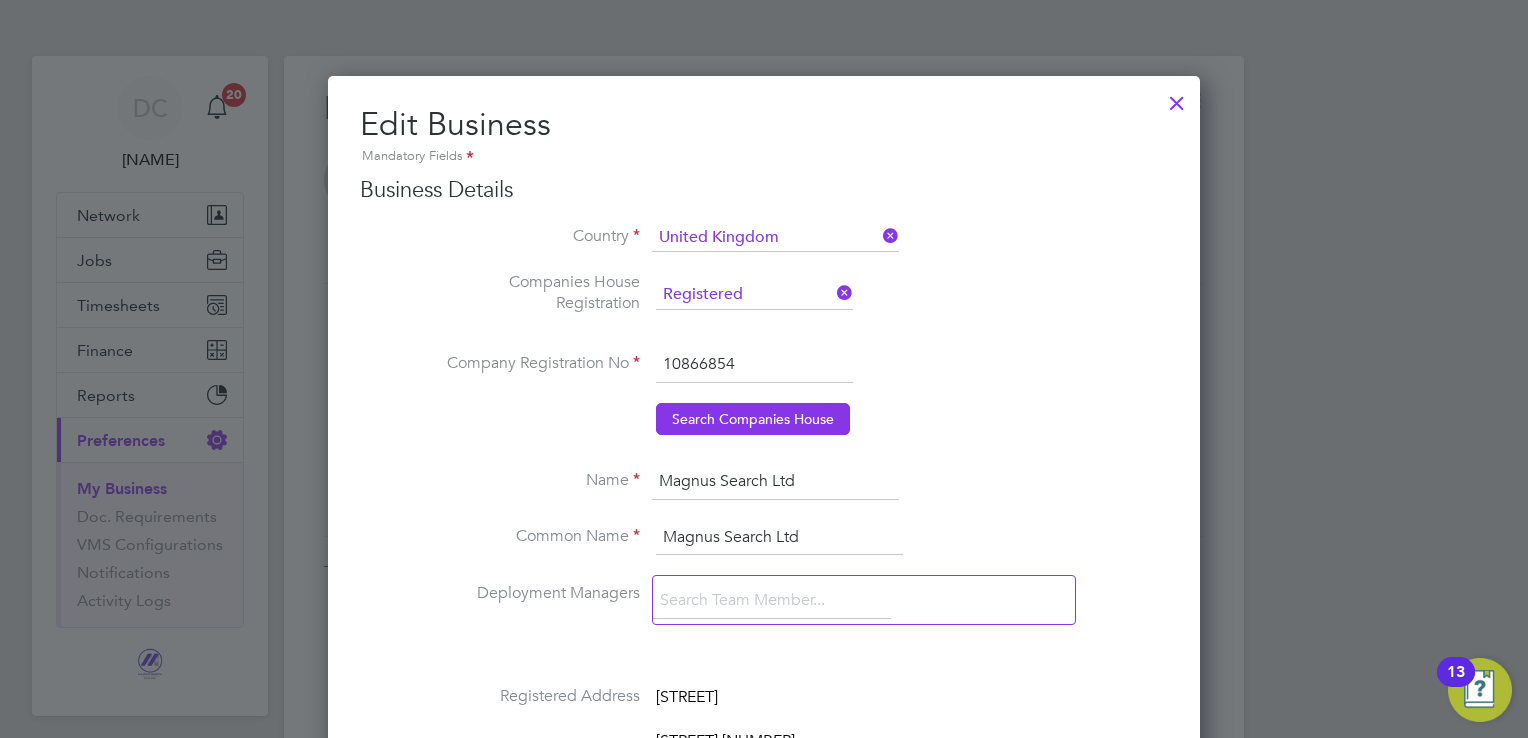 drag, startPoint x: 763, startPoint y: 370, endPoint x: 652, endPoint y: 370, distance: 111 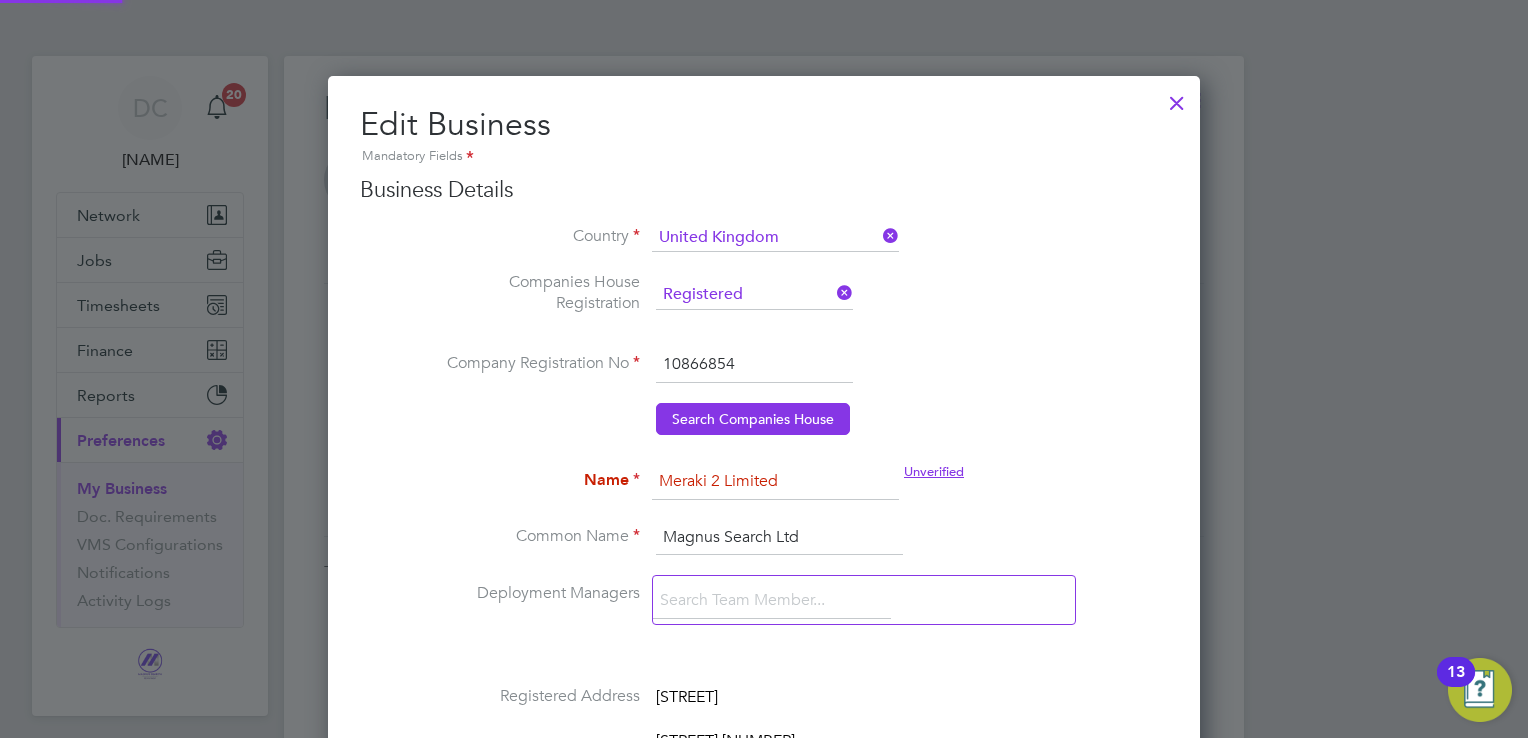 click on "Name Meraki 2 Limited Unverified" at bounding box center (804, 492) 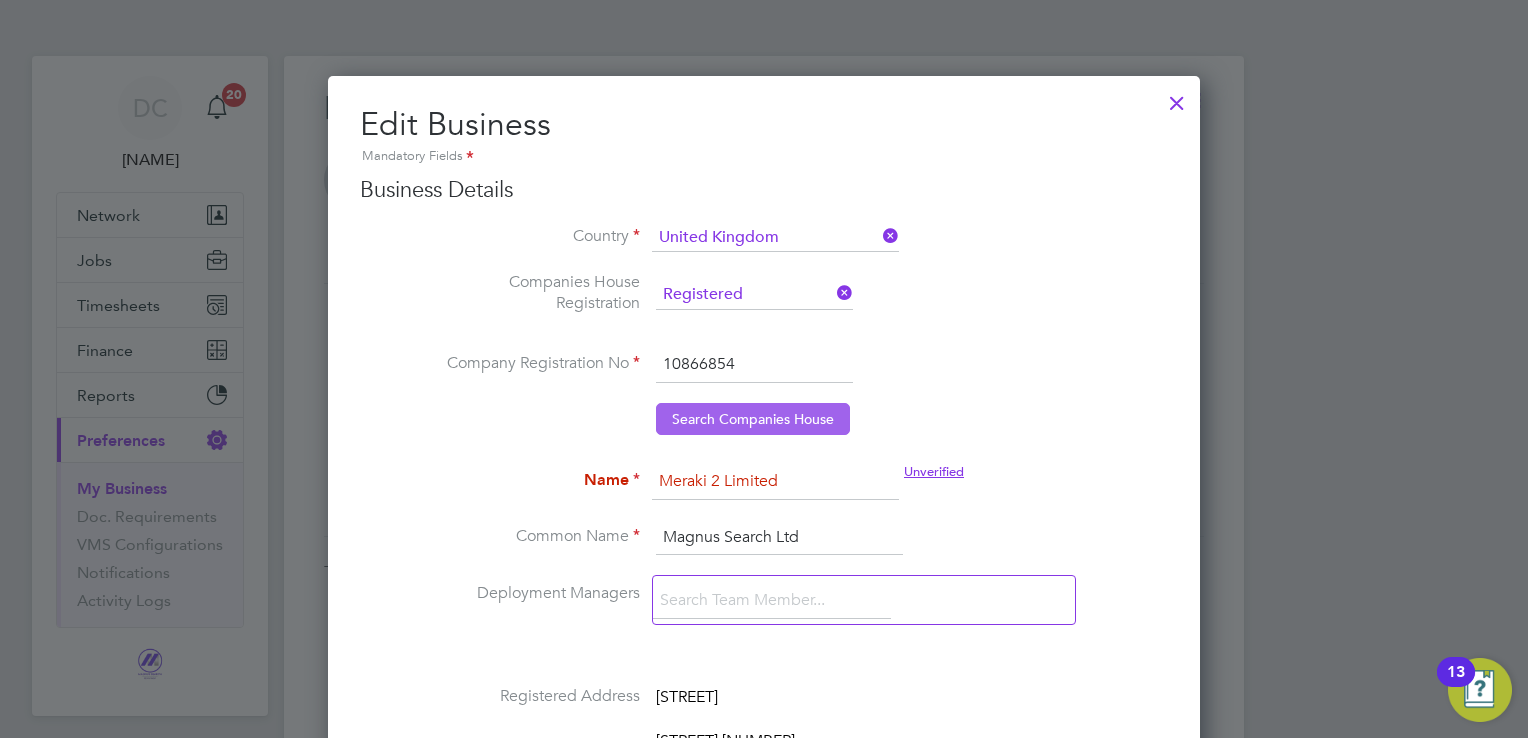 click on "Search Companies House" at bounding box center [753, 419] 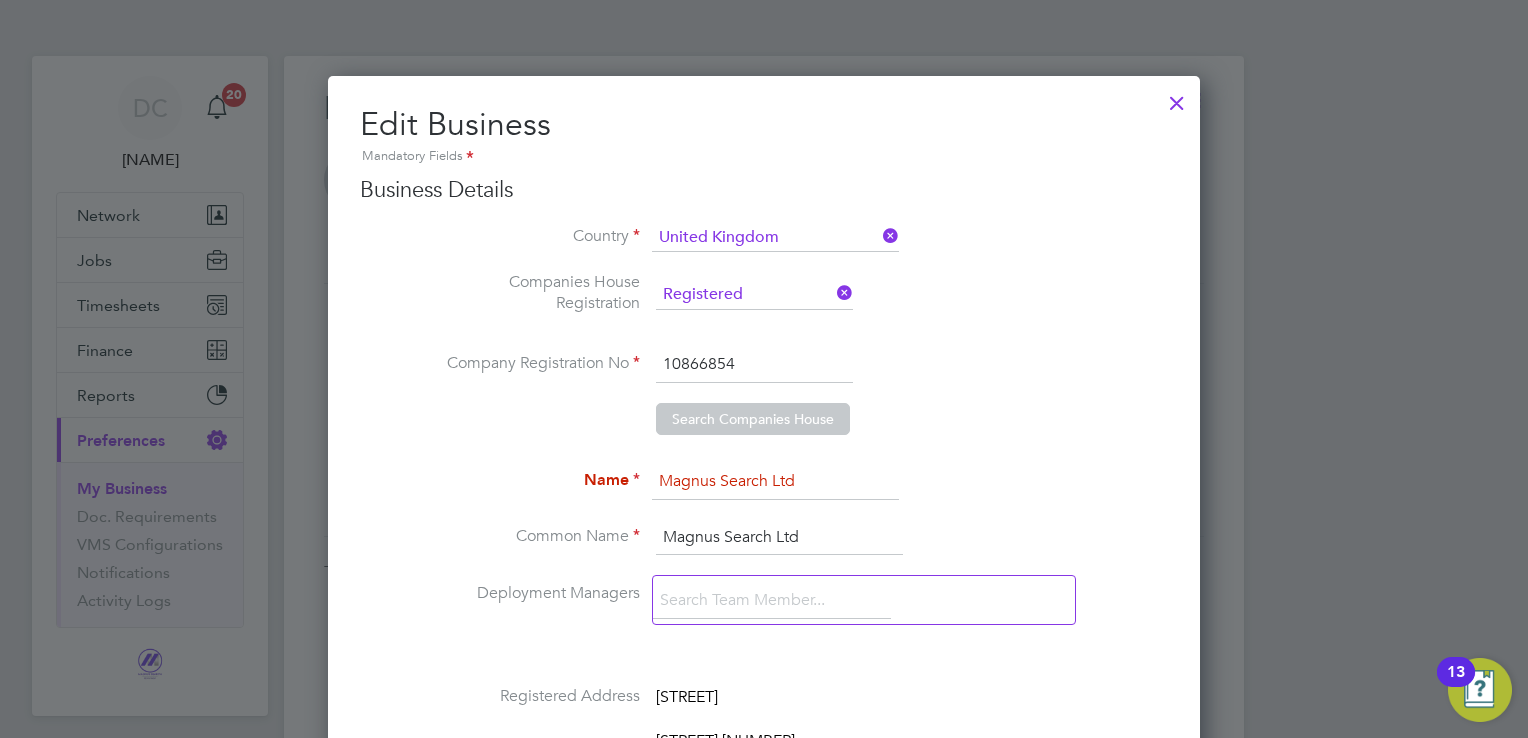 scroll, scrollTop: 2792, scrollLeft: 873, axis: both 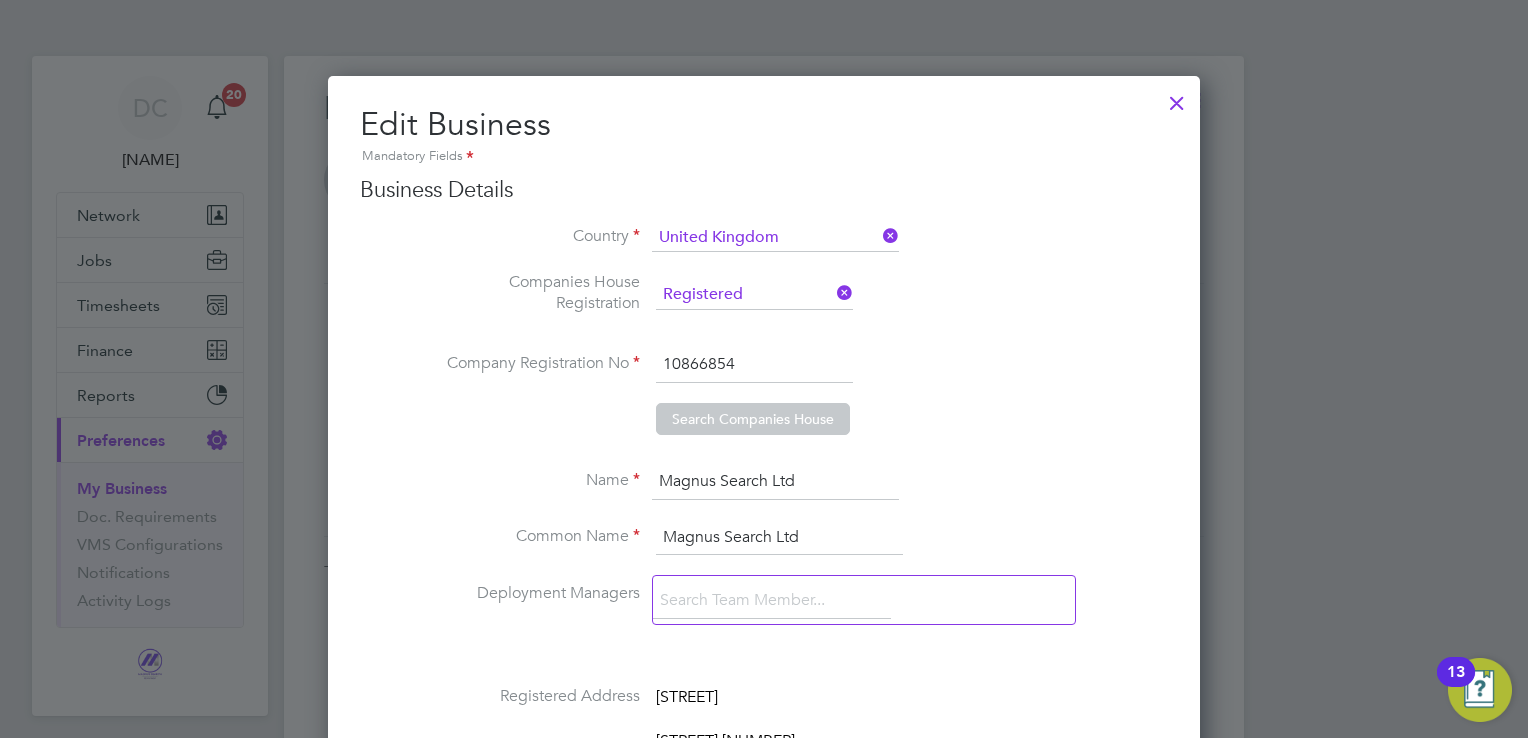 click on "10866854" at bounding box center (754, 365) 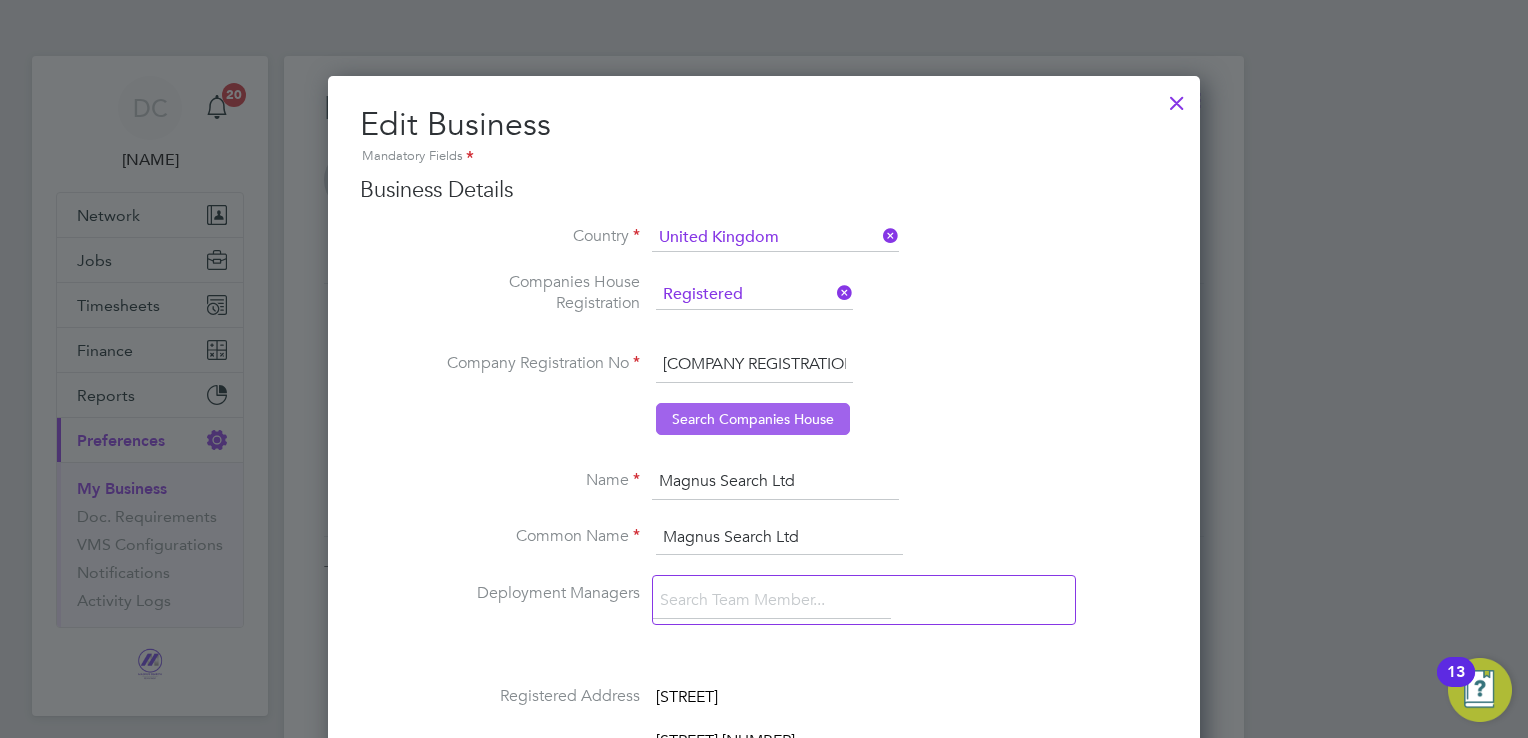 type on "[COMPANY REGISTRATION NUMBER]" 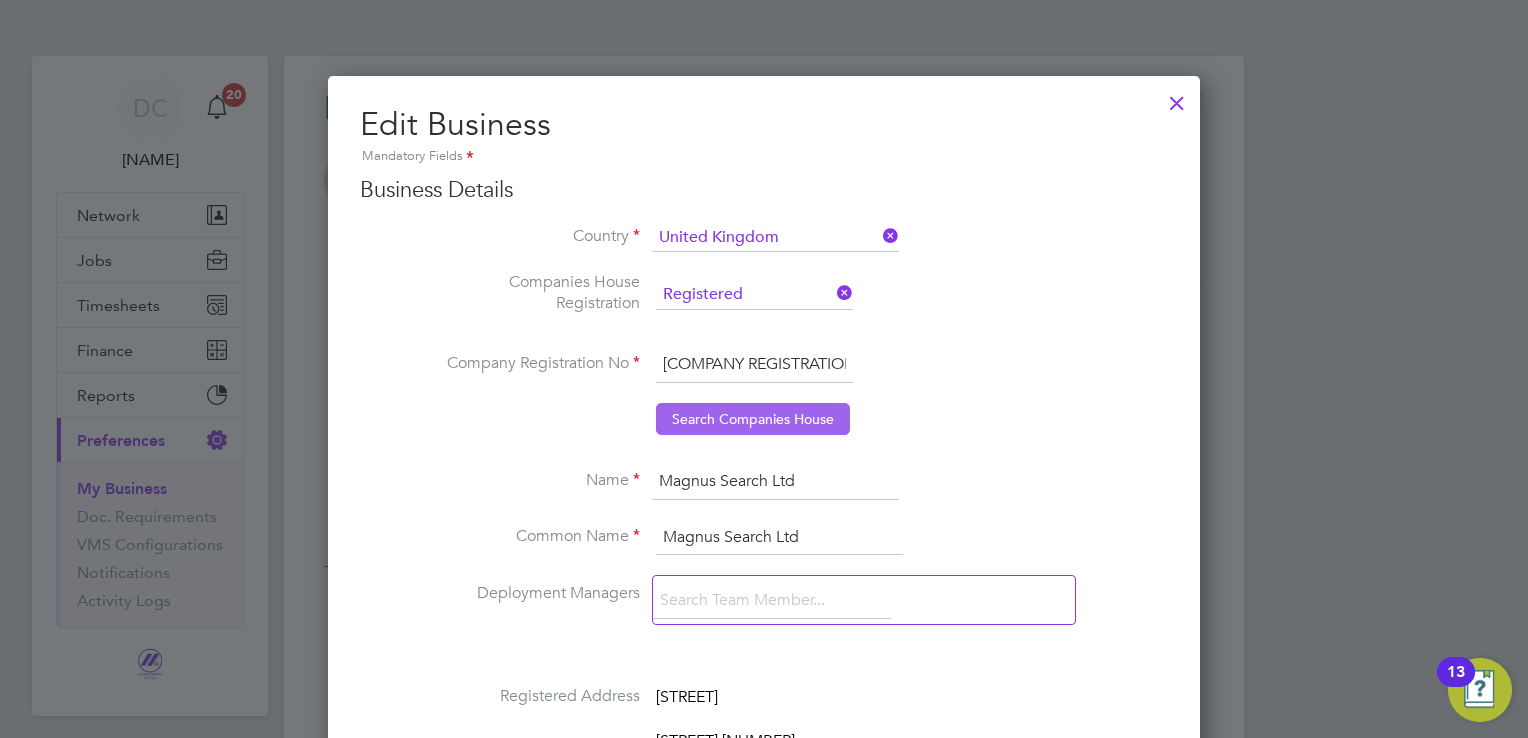 click on "Search Companies House" at bounding box center (753, 419) 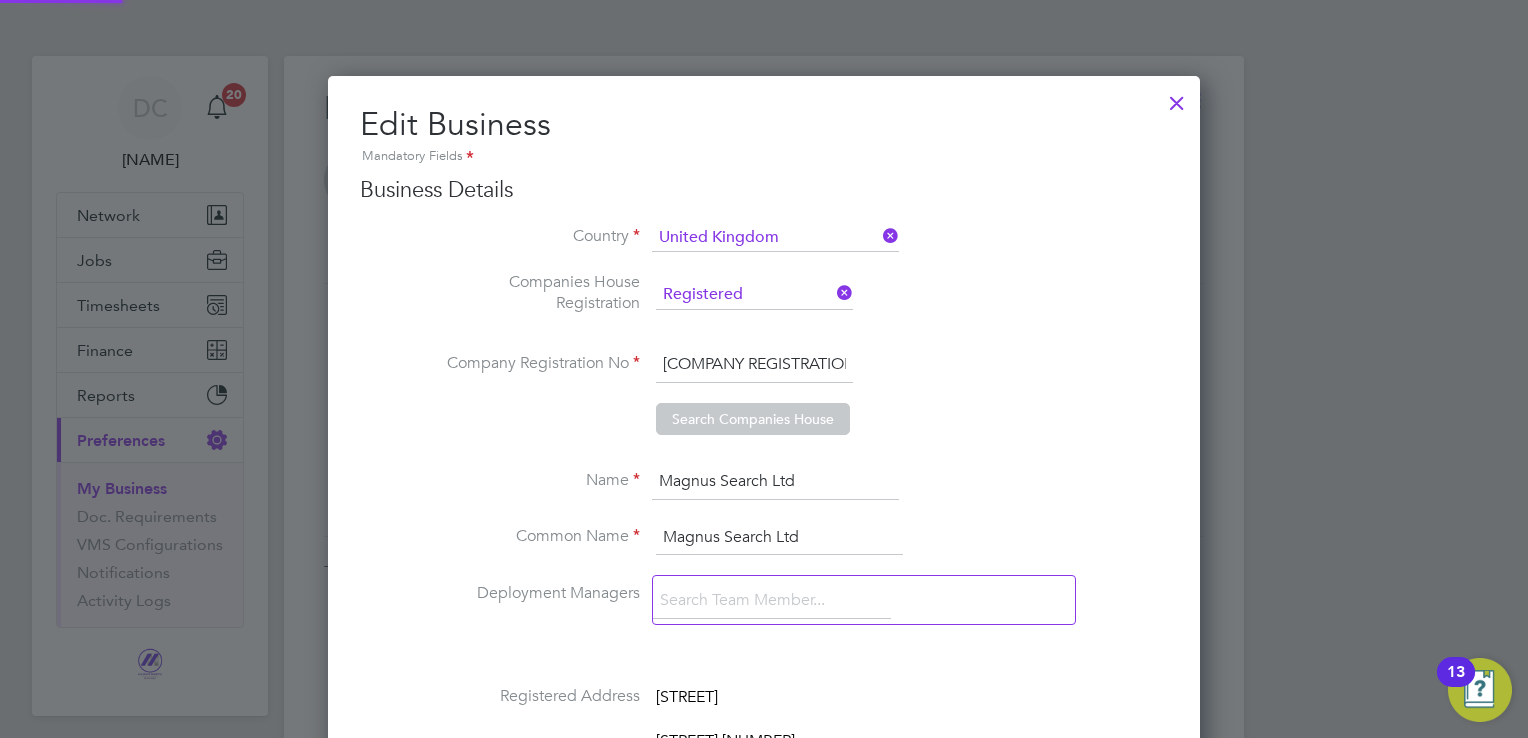 scroll, scrollTop: 9, scrollLeft: 10, axis: both 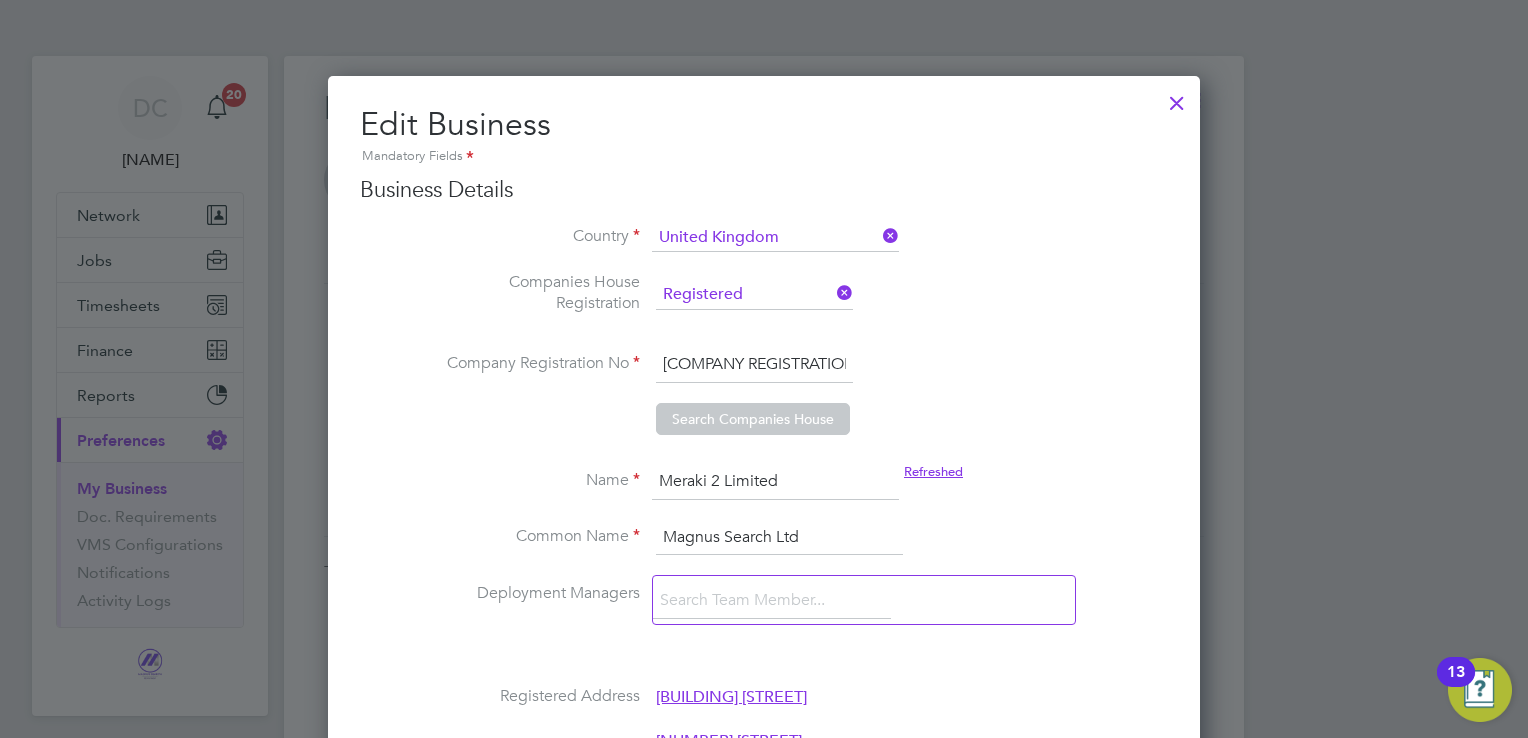 click on "Magnus Search Ltd" at bounding box center [779, 538] 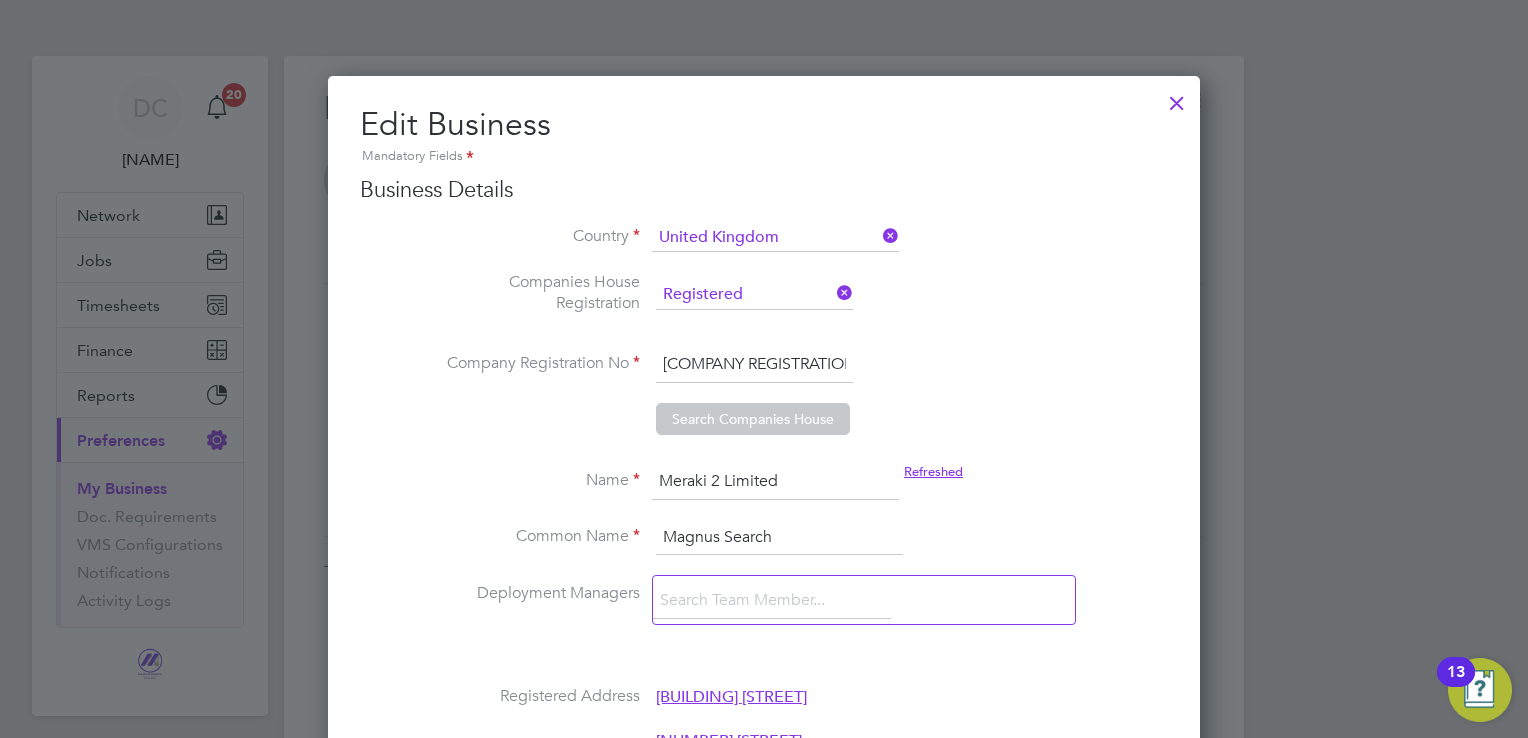 type on "Magnus Search" 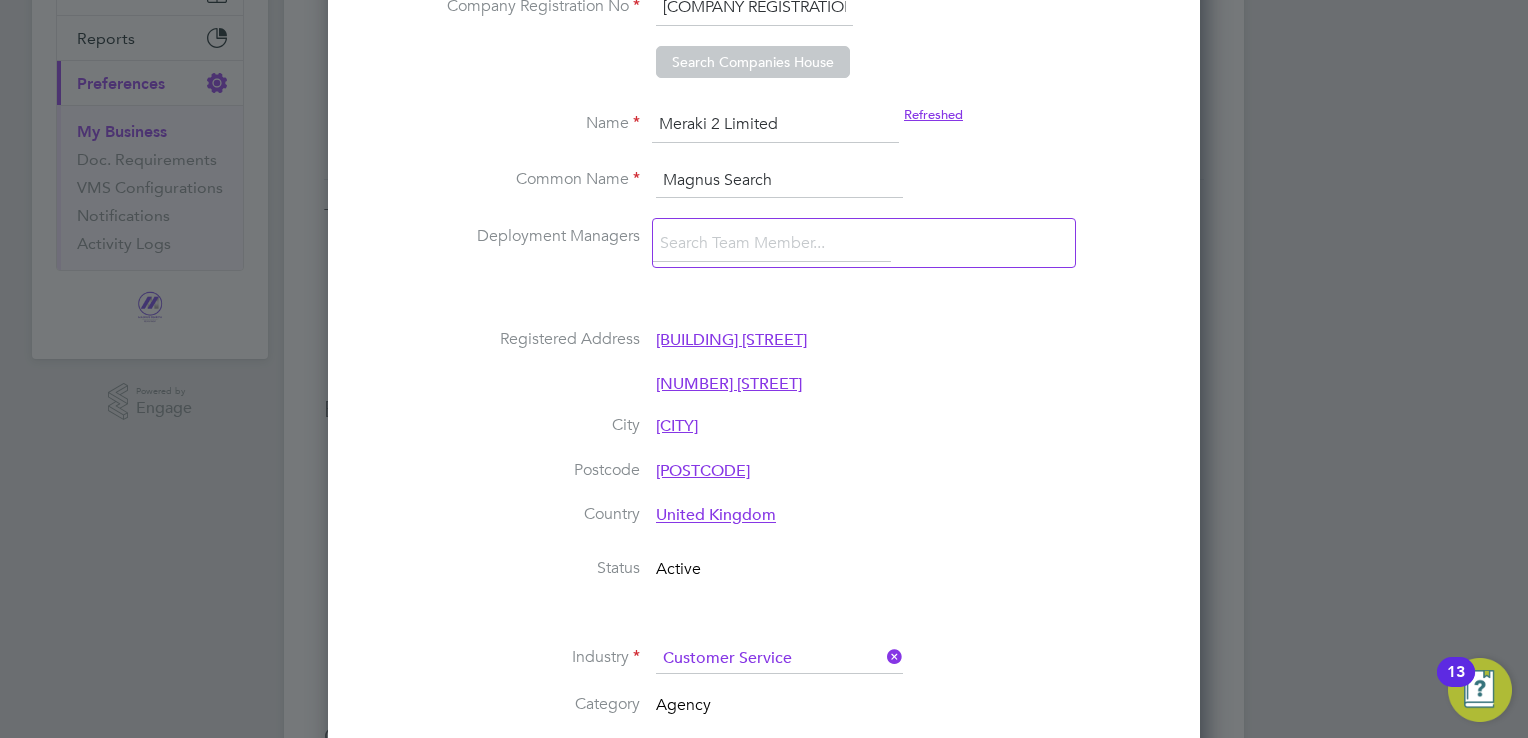 scroll, scrollTop: 360, scrollLeft: 0, axis: vertical 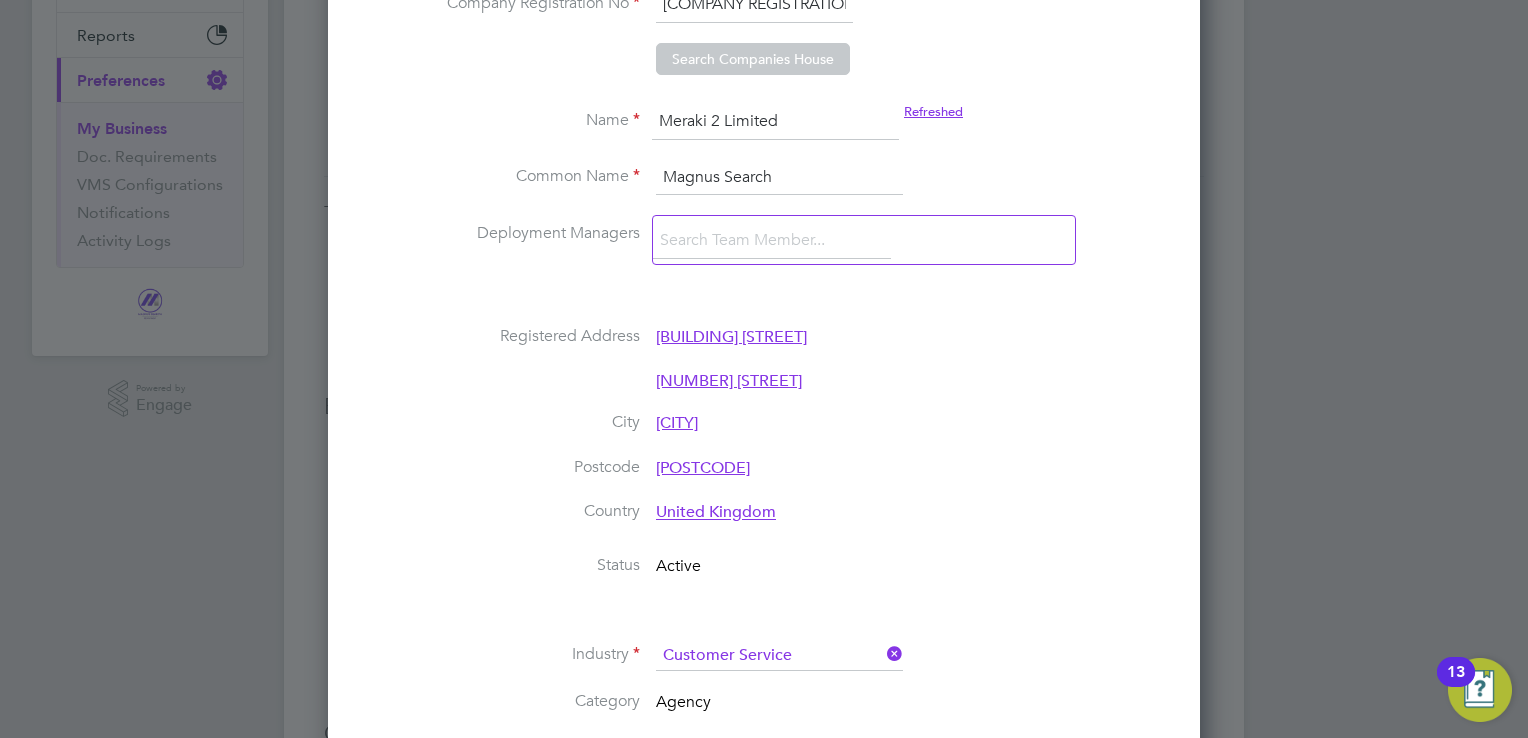 click at bounding box center [772, 241] 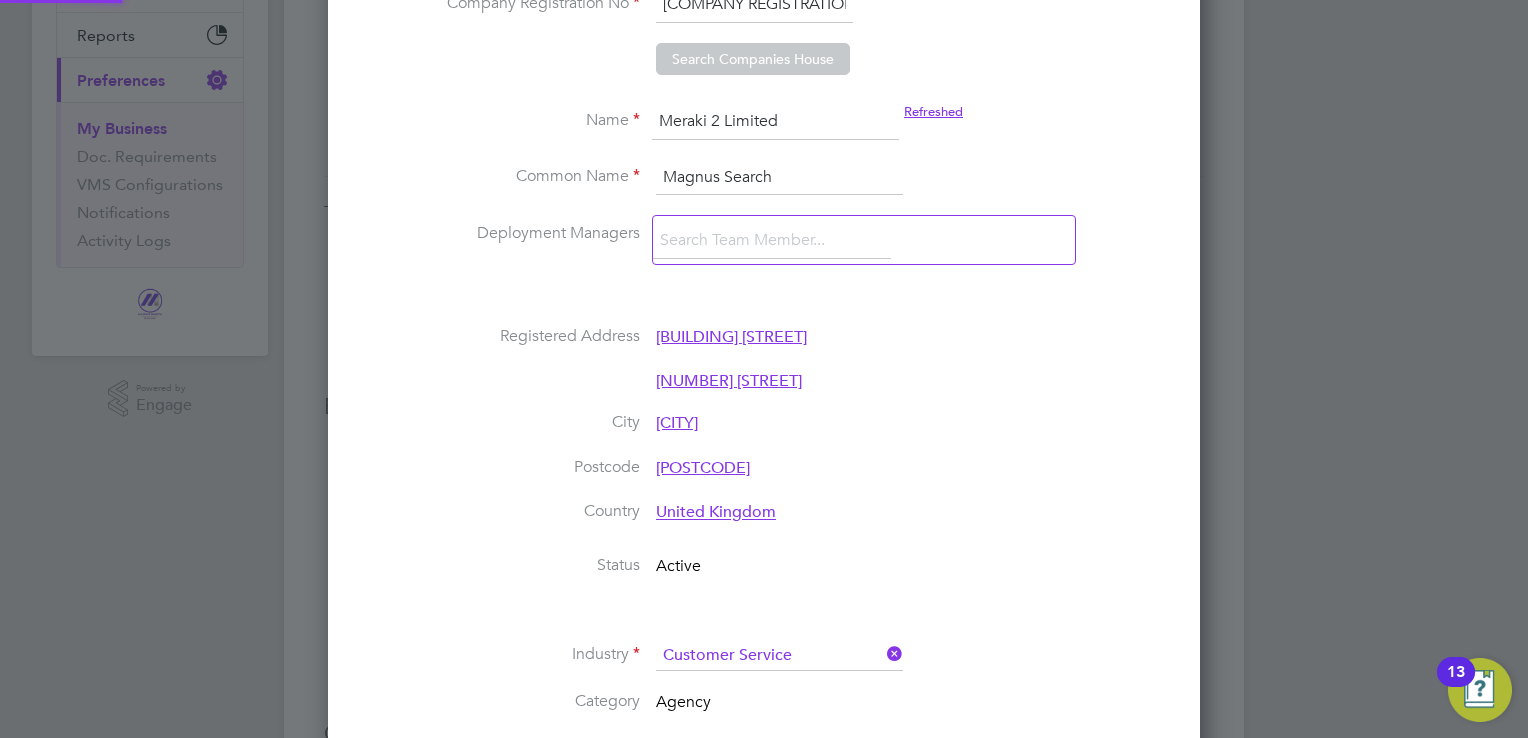 scroll, scrollTop: 10, scrollLeft: 10, axis: both 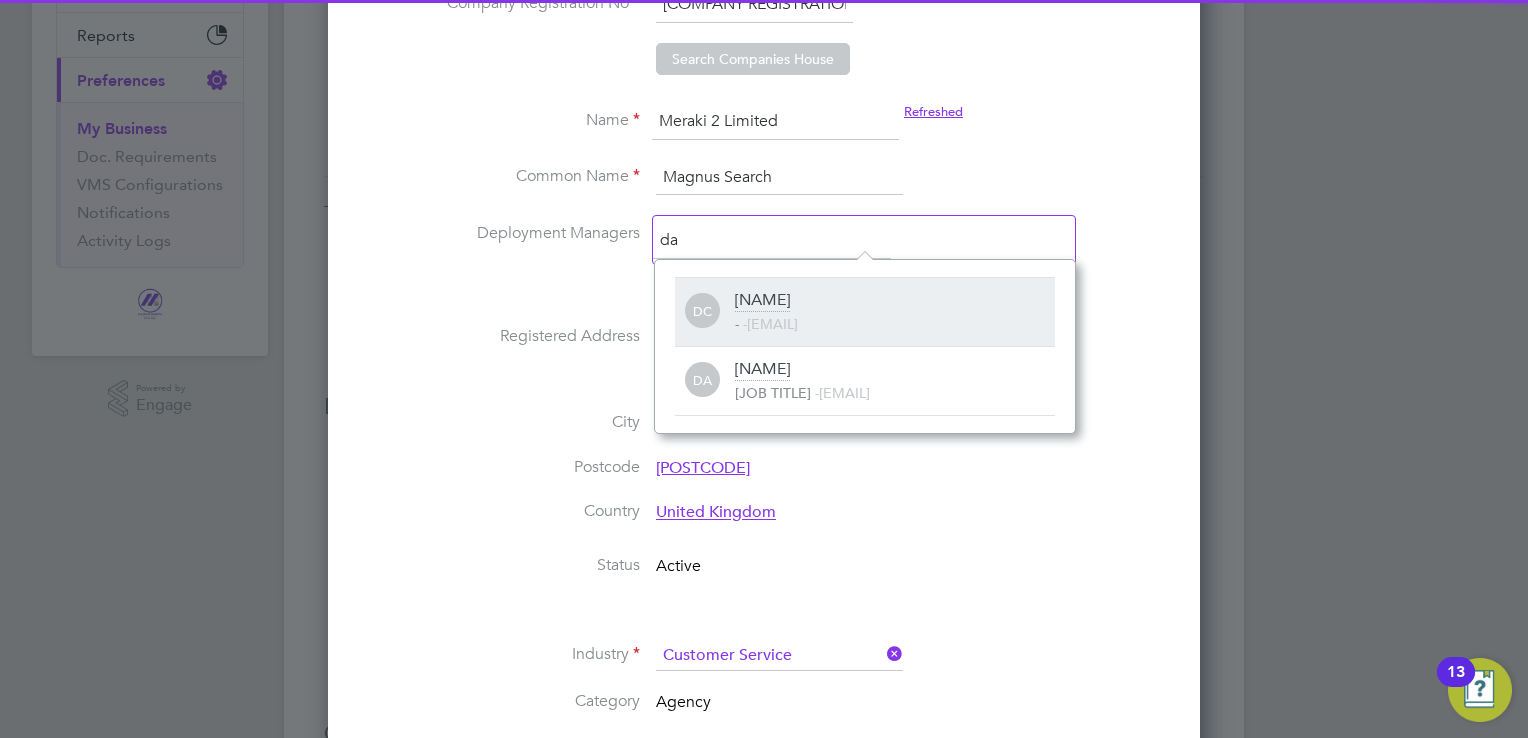 type on "da" 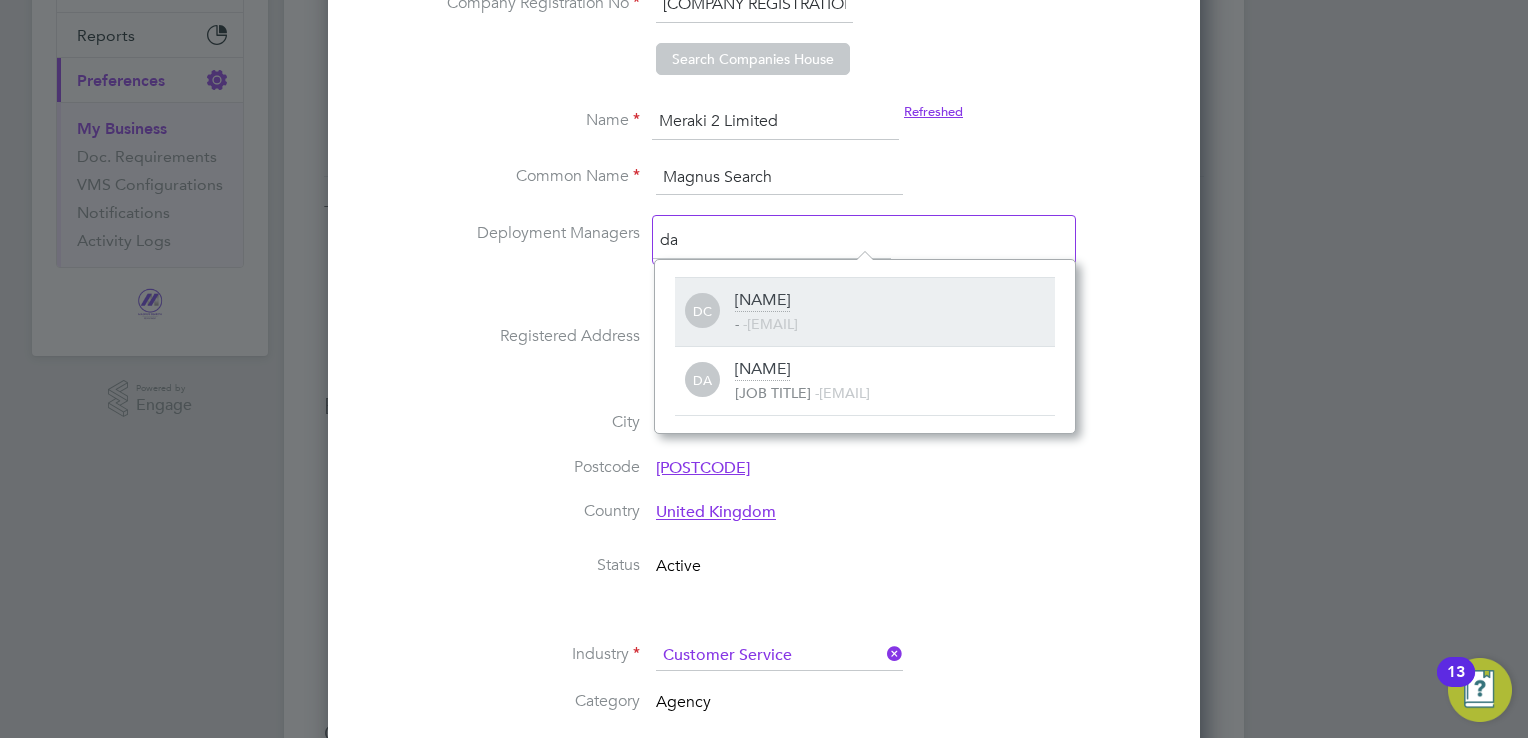 click on "[NAME] - - [EMAIL]" 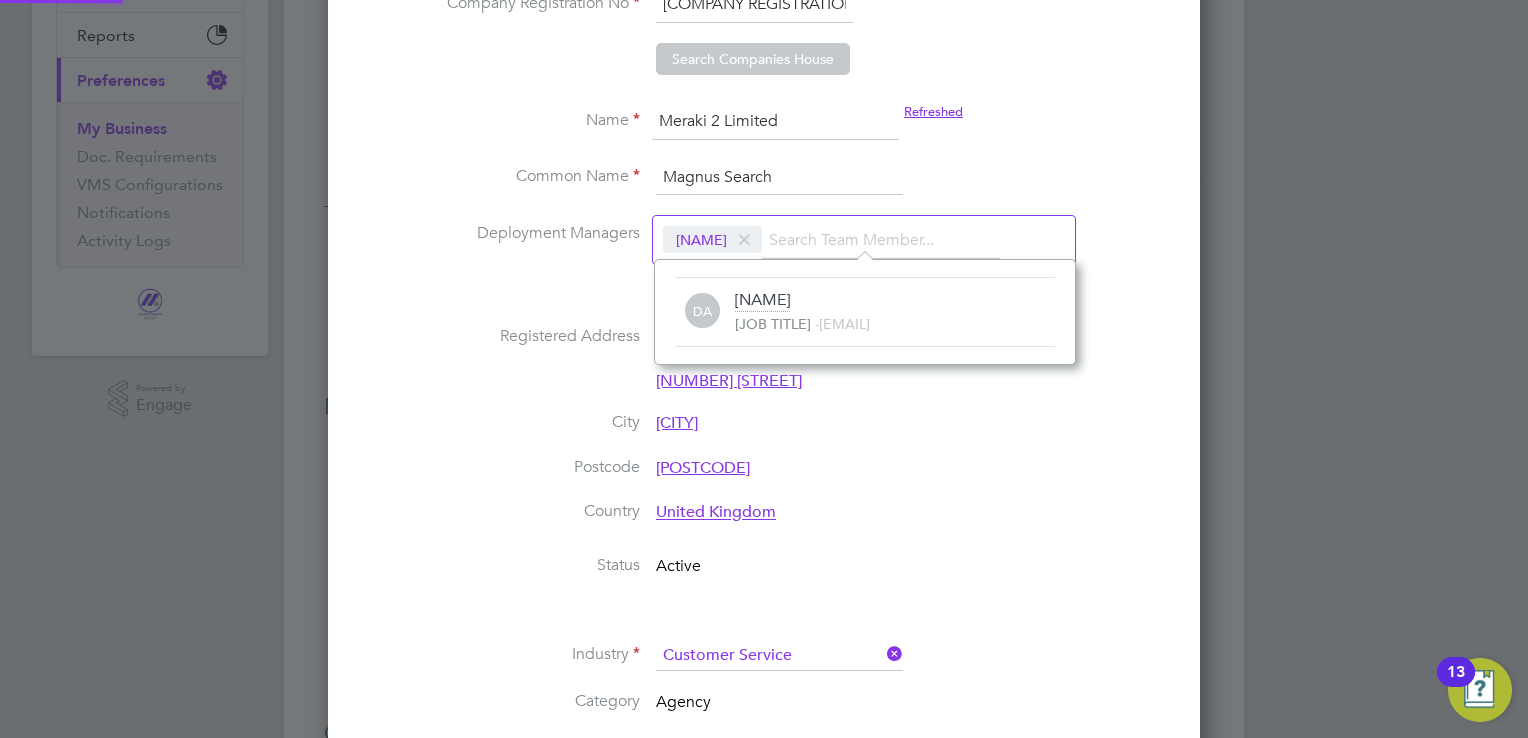scroll, scrollTop: 11, scrollLeft: 12, axis: both 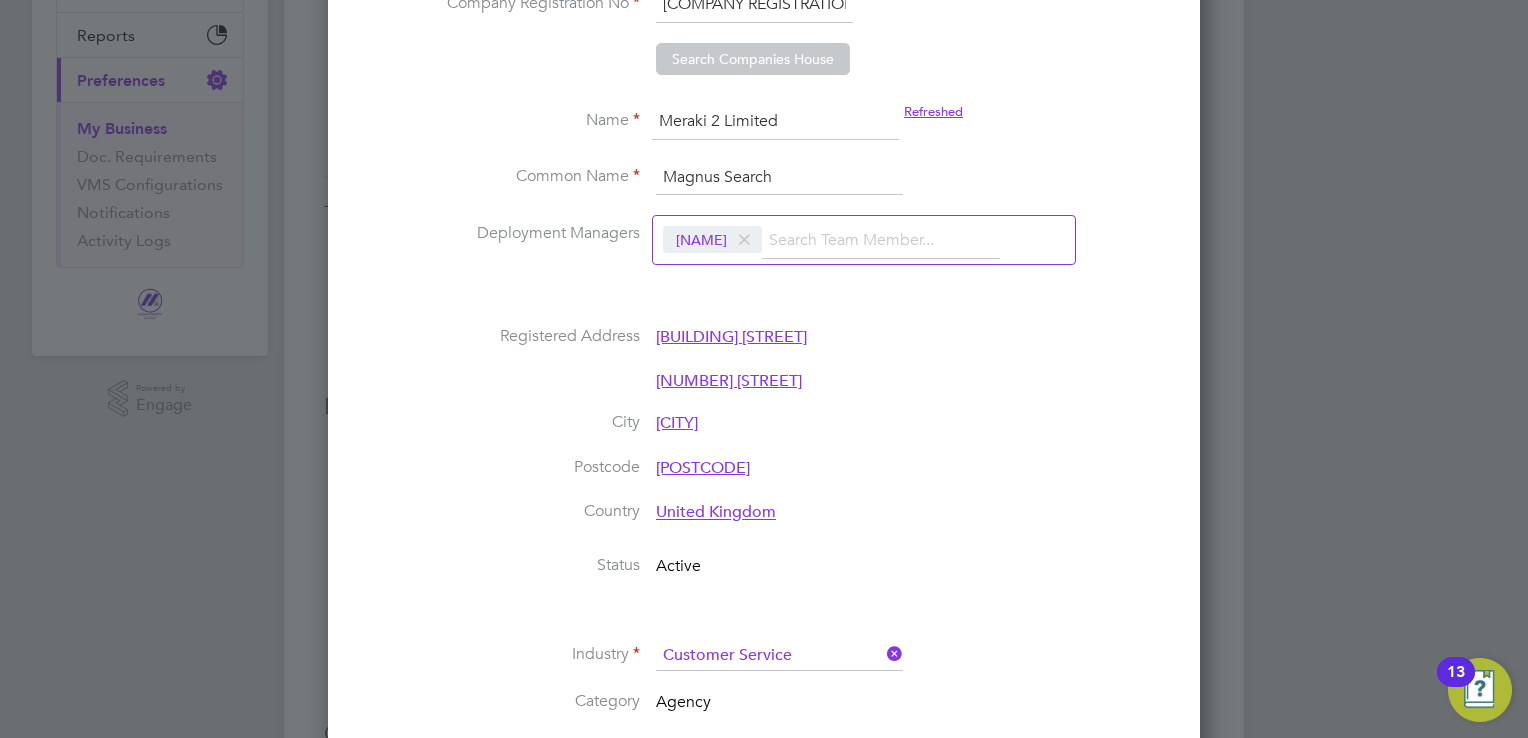 click on "[NUMBER] [STREET]" at bounding box center [804, 391] 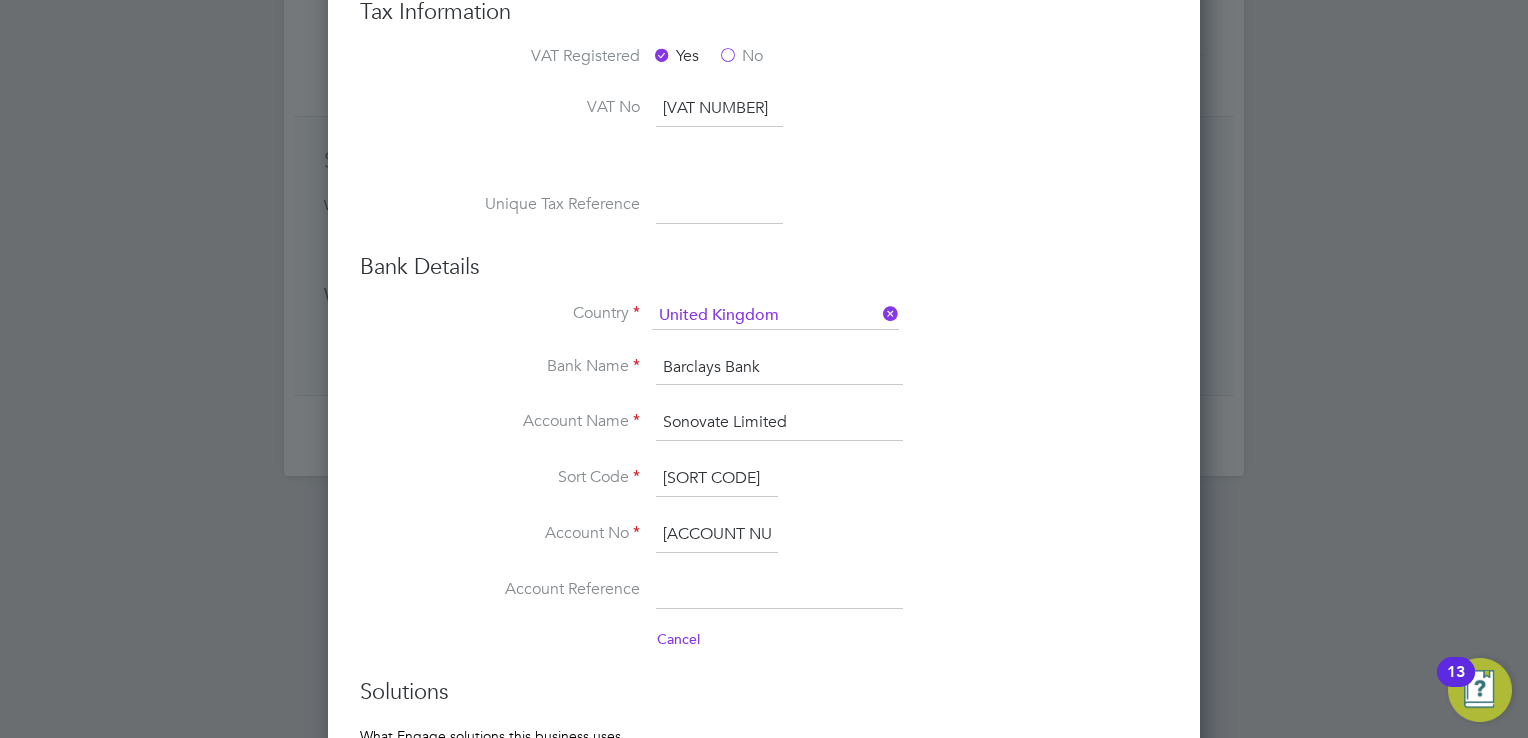 scroll, scrollTop: 1240, scrollLeft: 0, axis: vertical 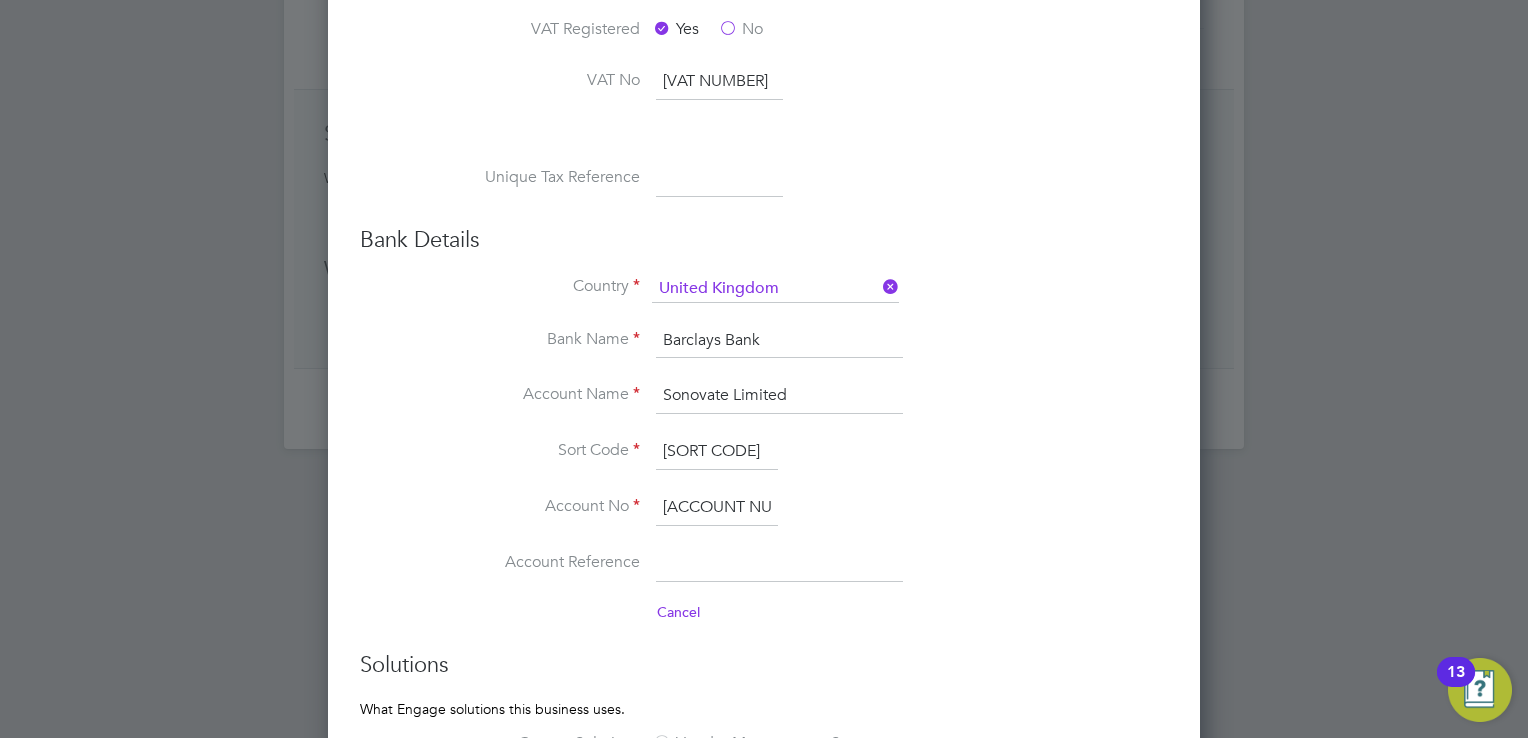 drag, startPoint x: 735, startPoint y: 439, endPoint x: 591, endPoint y: 440, distance: 144.00348 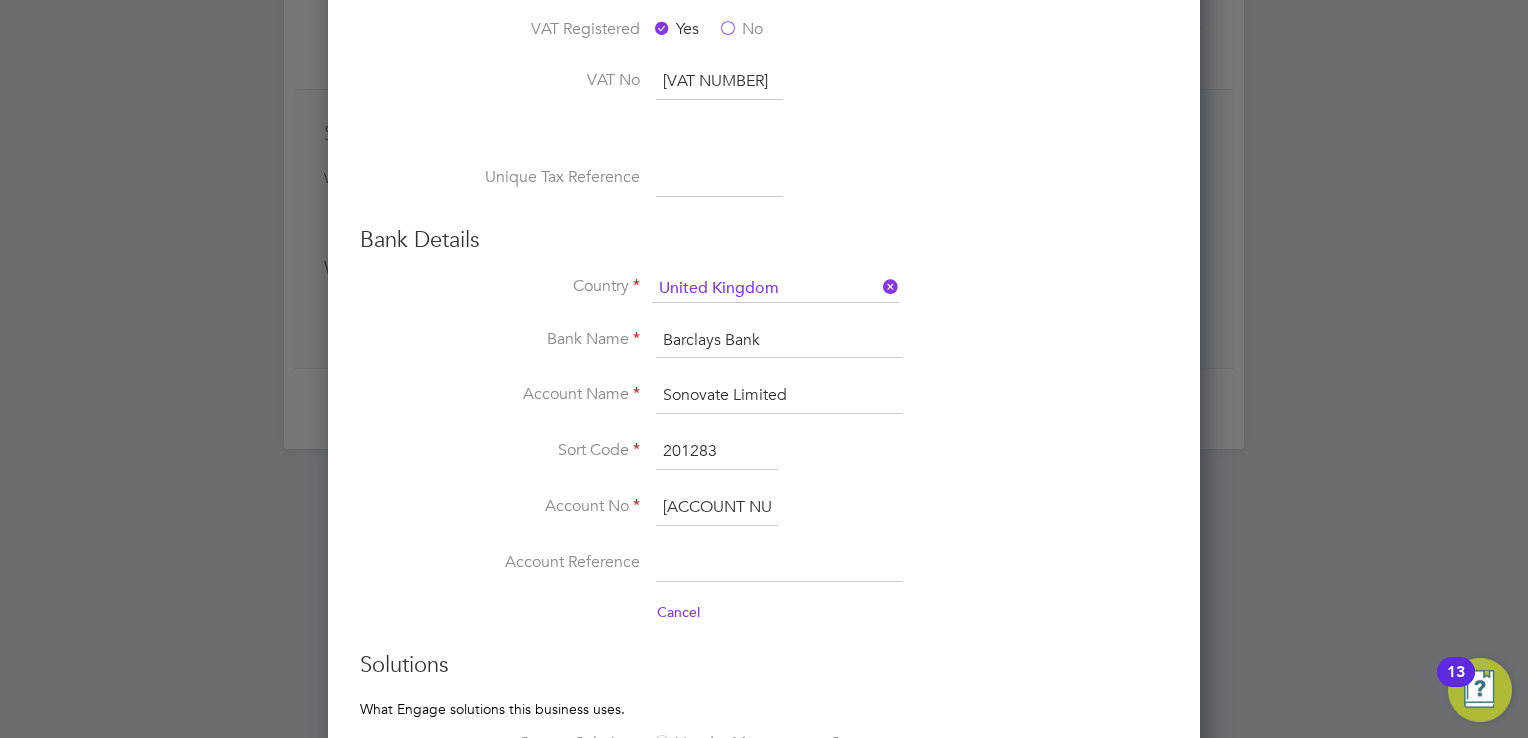 type on "[SORT CODE]" 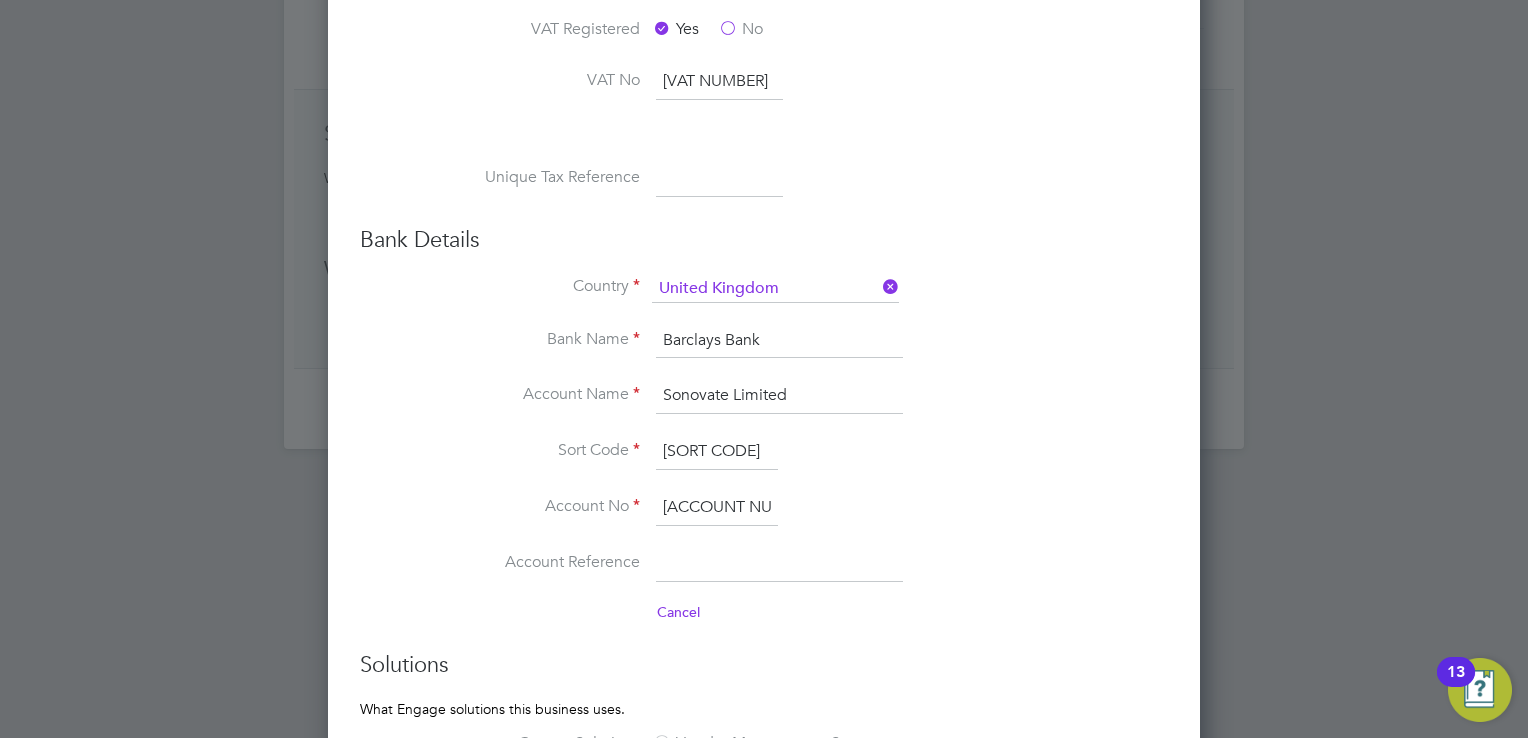 click on "Account Name   [COMPANY]" at bounding box center (804, 406) 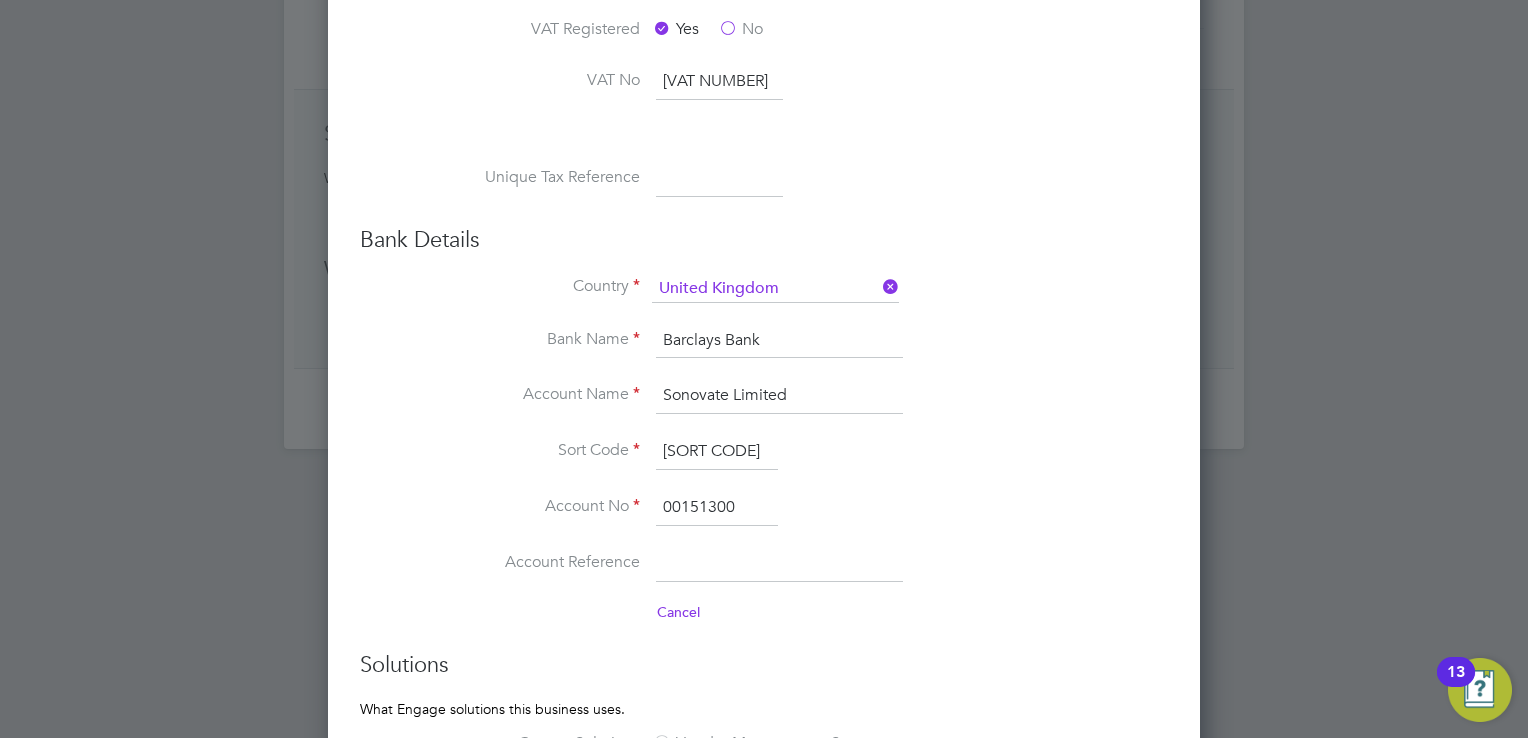 type on "00151300" 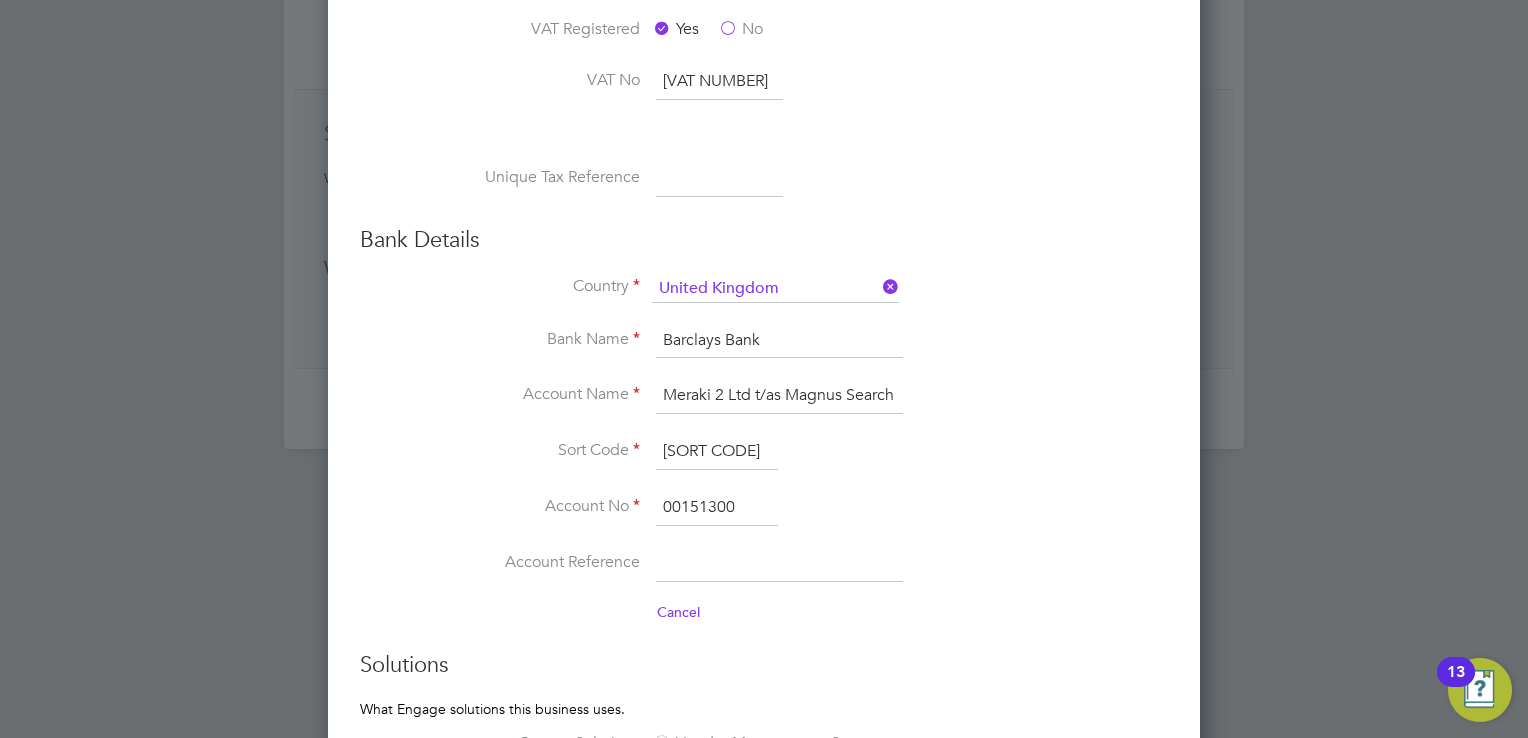 type on "Meraki 2 Ltd t/as Magnus Search" 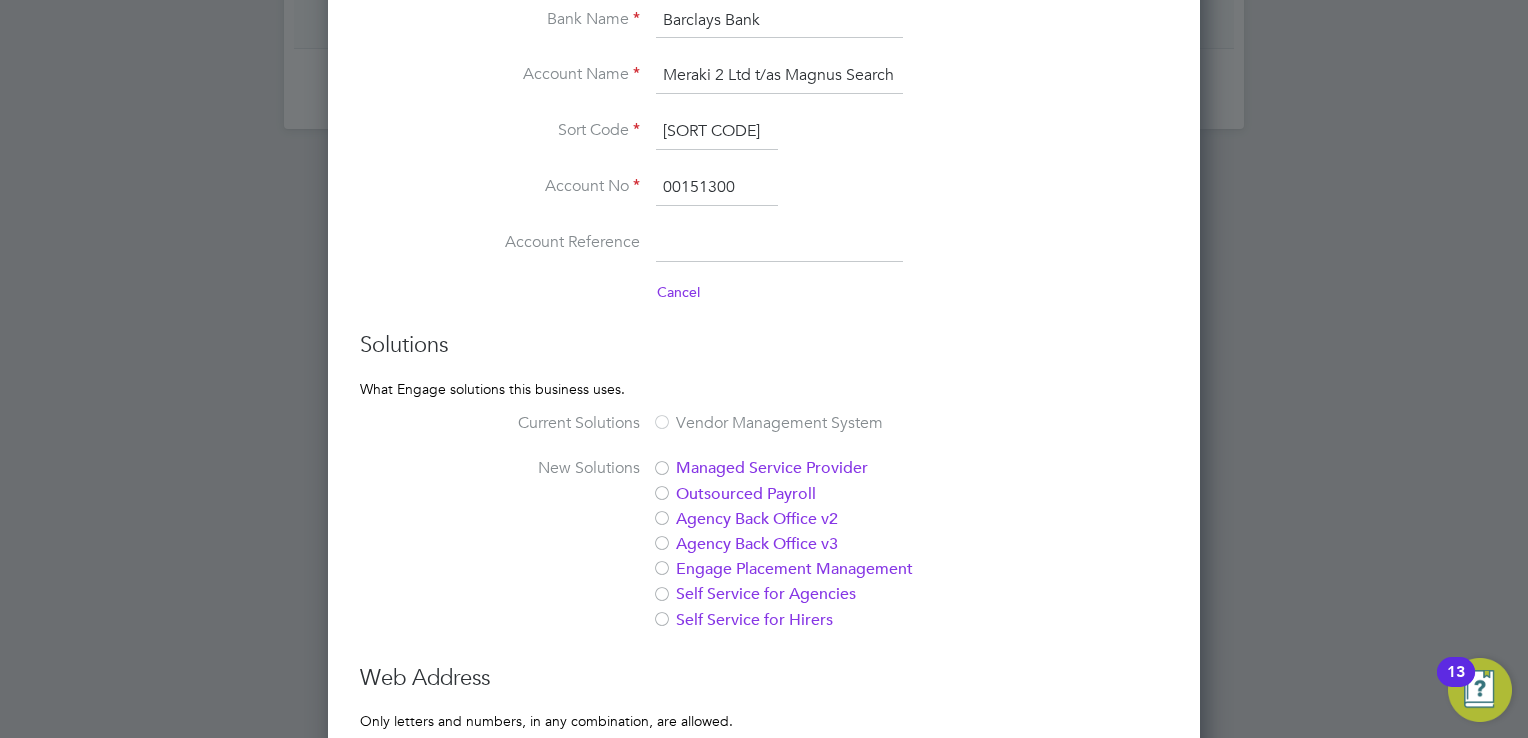 scroll, scrollTop: 1600, scrollLeft: 0, axis: vertical 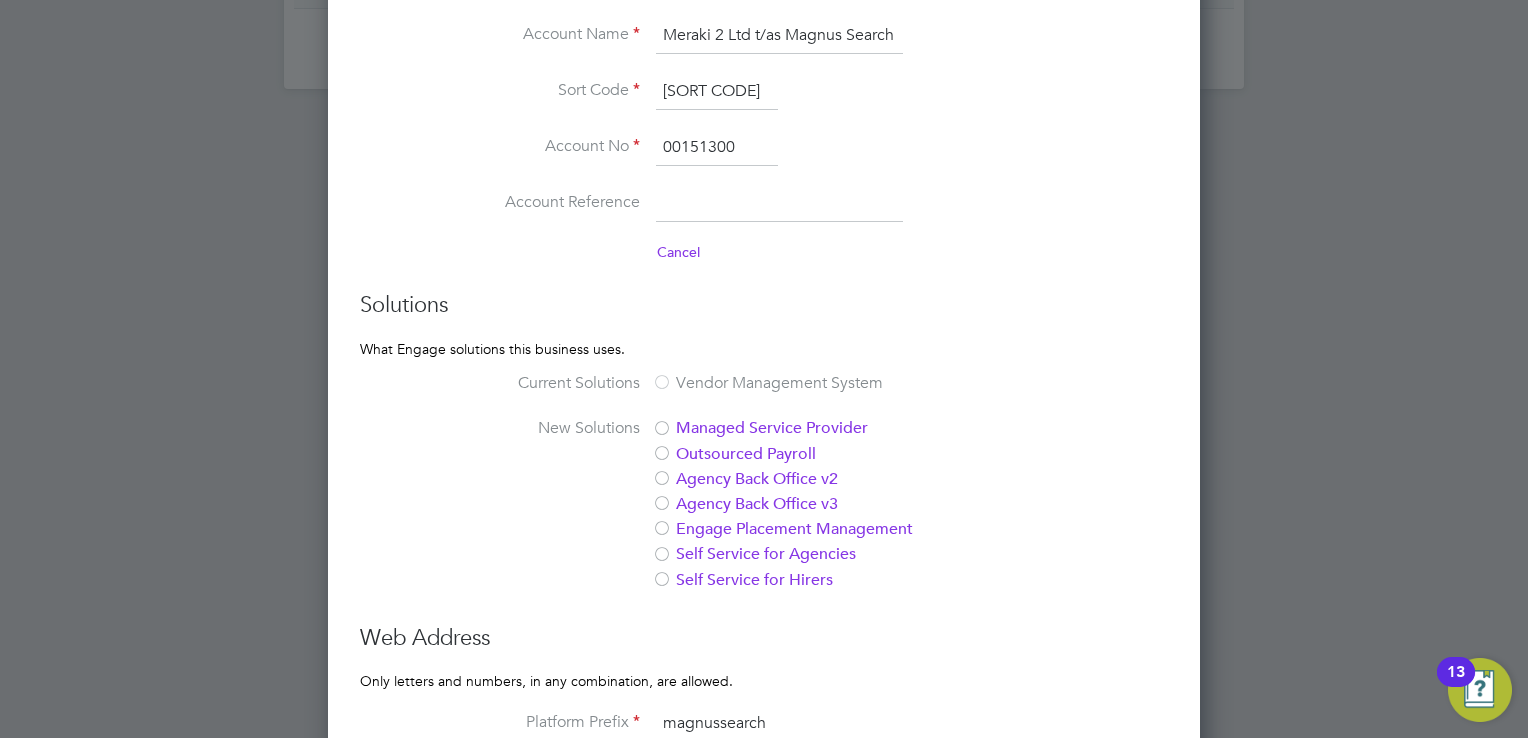 click on "New Solutions Managed Service Provider Outsourced Payroll Agency Back Office v2 Agency Back Office v3 Engage Placement Management Self Service for Agencies Self Service for Hirers" at bounding box center [804, 516] 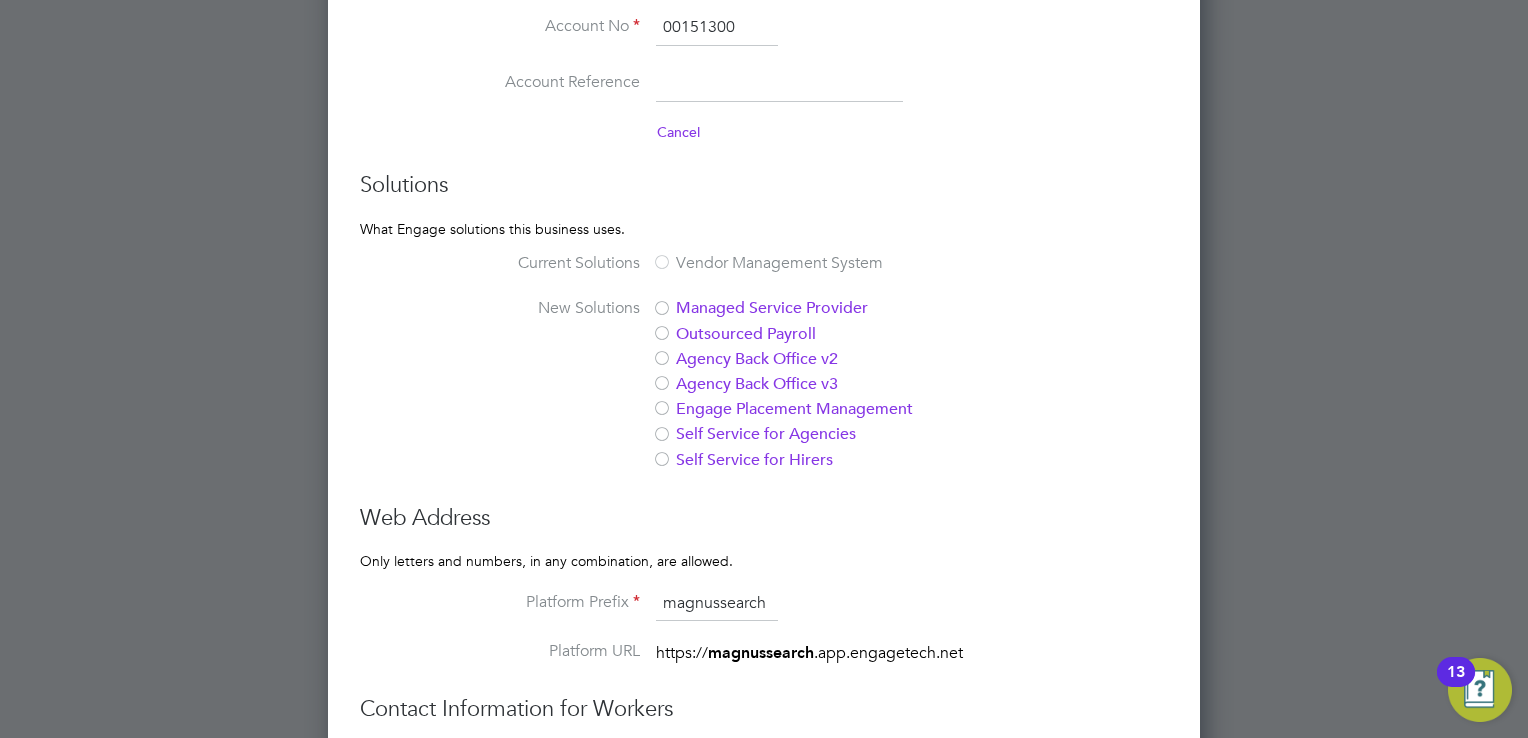scroll, scrollTop: 1760, scrollLeft: 0, axis: vertical 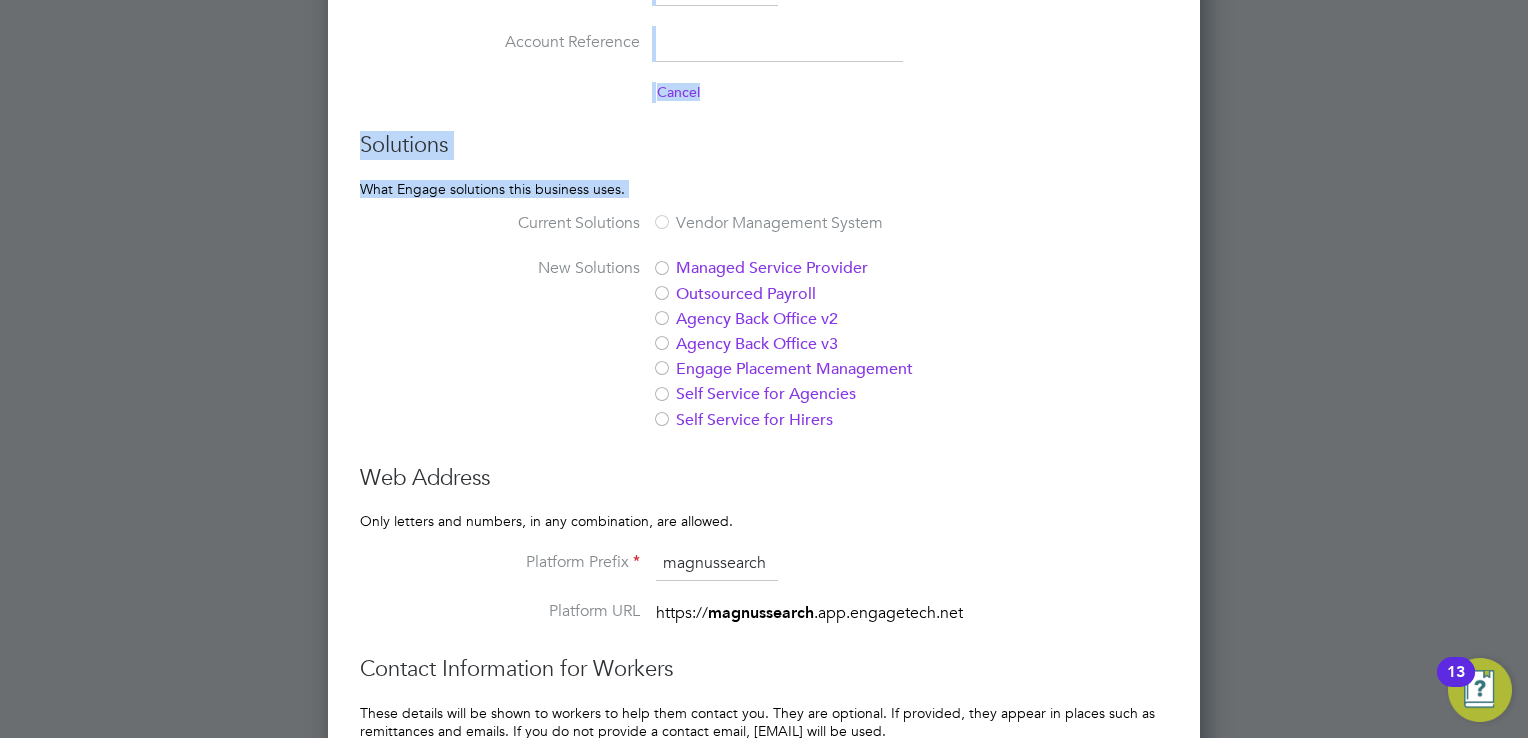 drag, startPoint x: 1217, startPoint y: 421, endPoint x: 1092, endPoint y: 441, distance: 126.58989 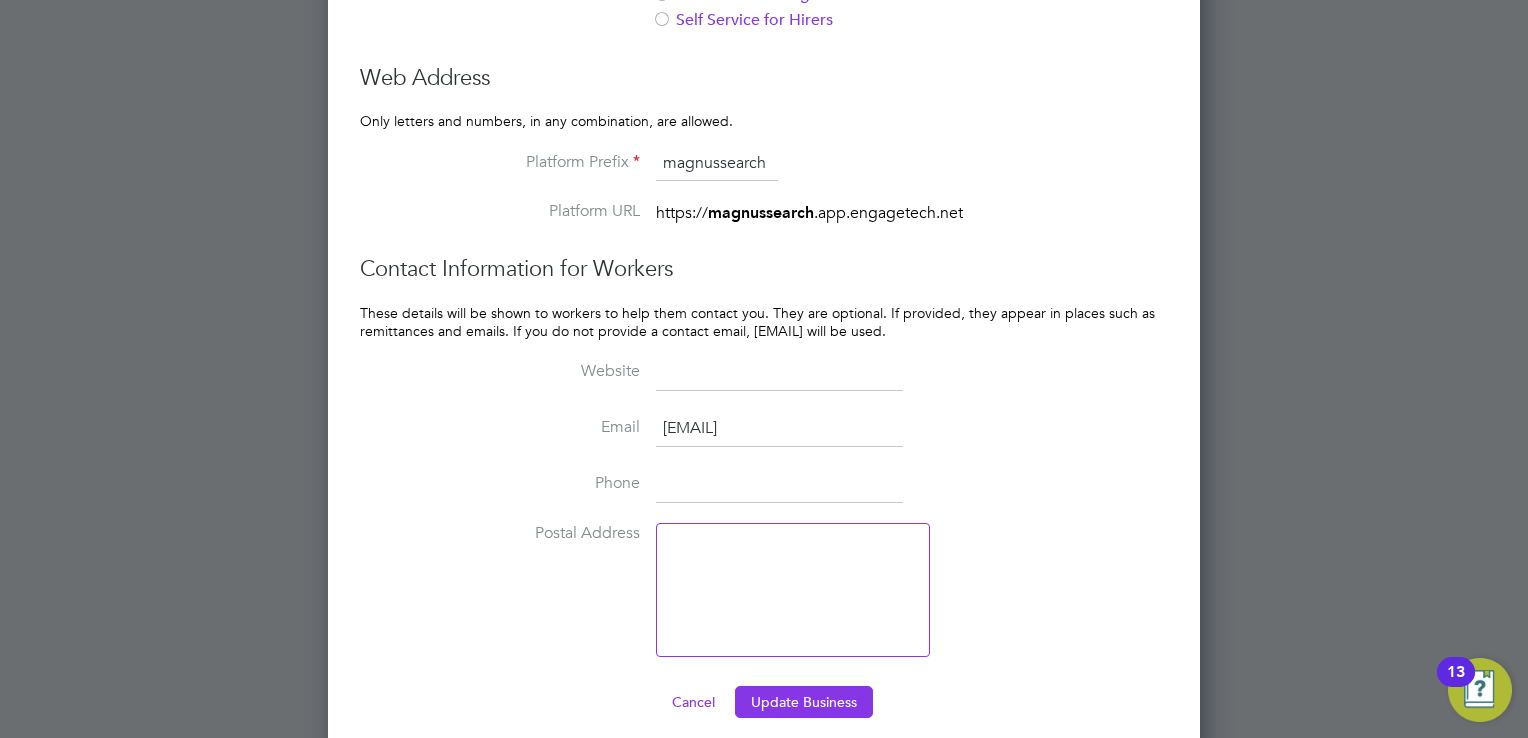 scroll, scrollTop: 2174, scrollLeft: 0, axis: vertical 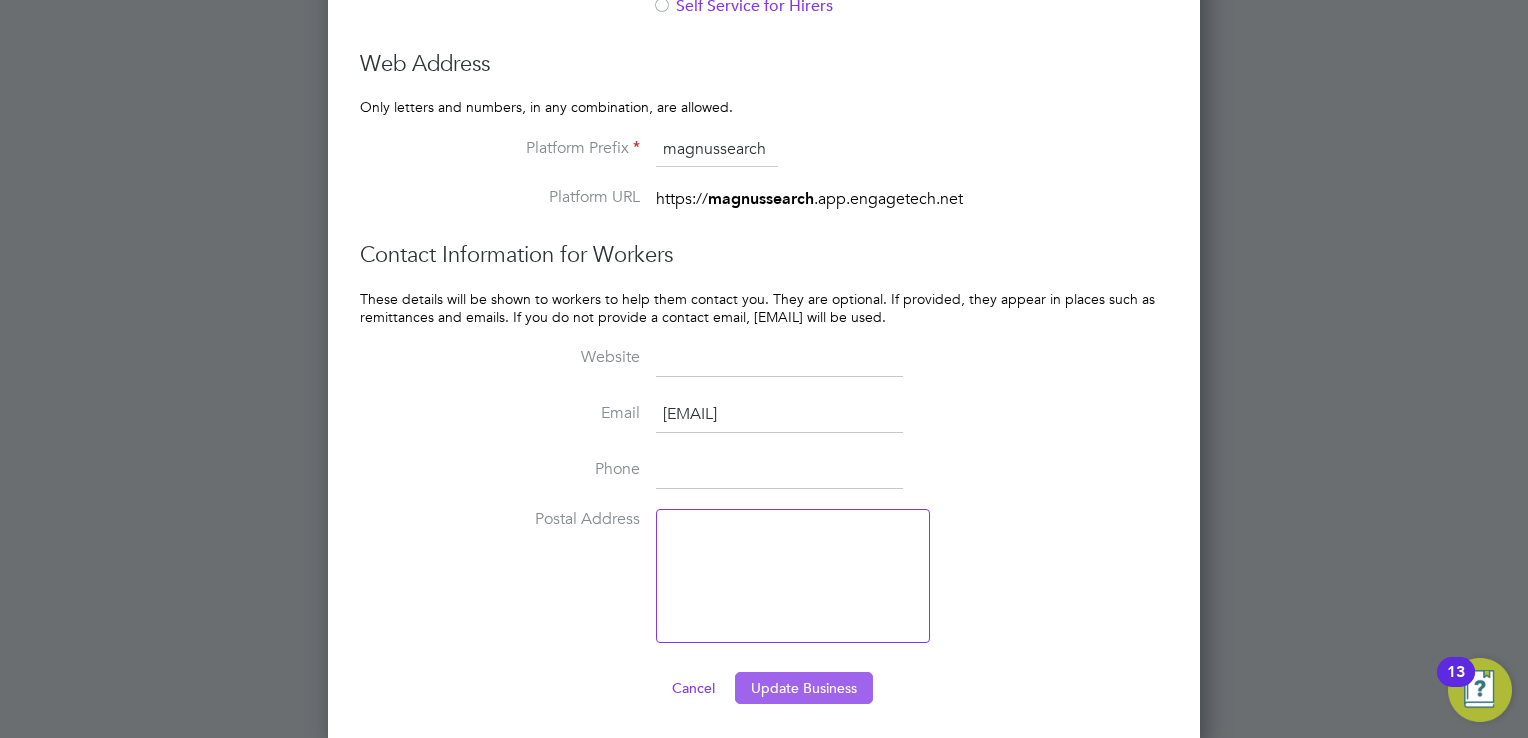 click on "Update Business" at bounding box center [804, 688] 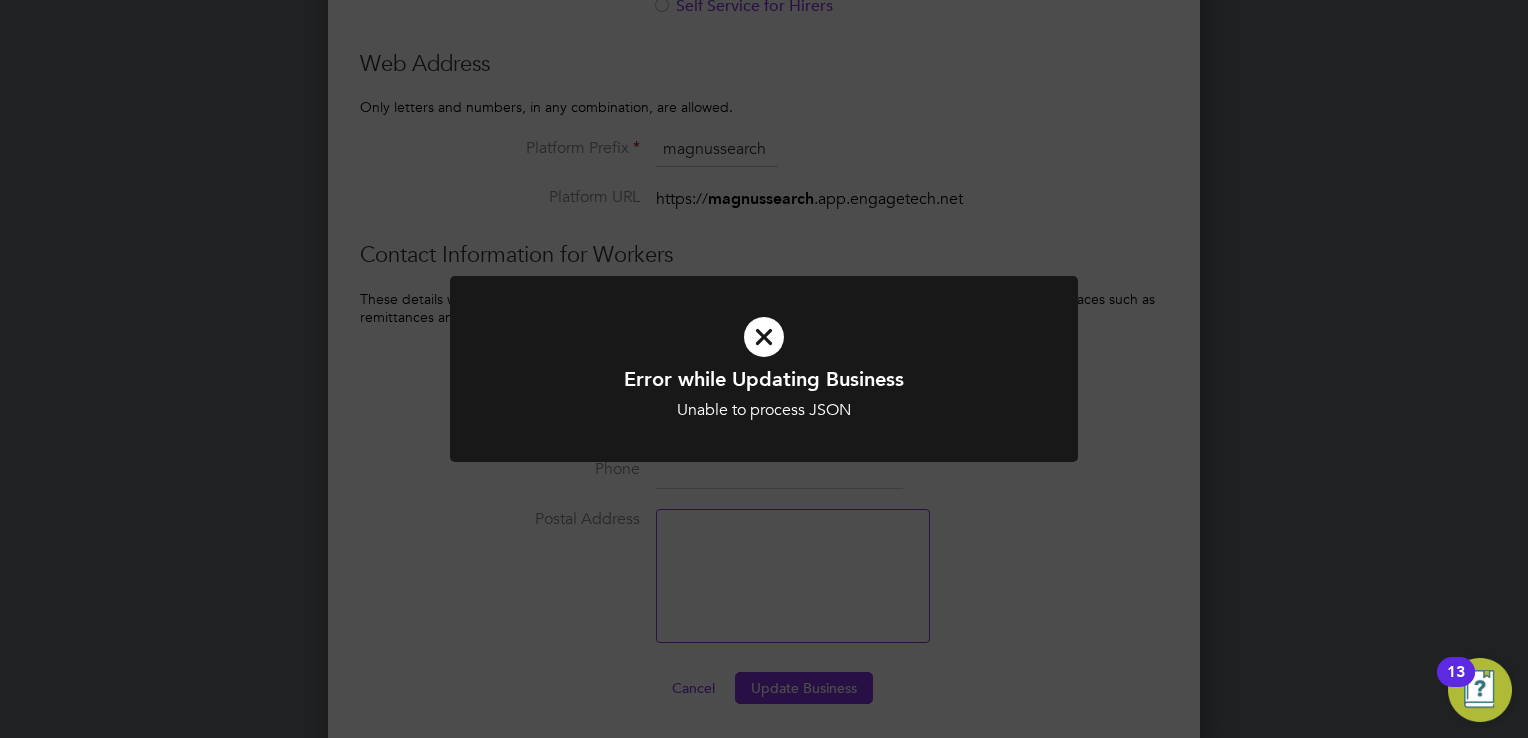click on "Unable to process JSON" at bounding box center [764, 410] 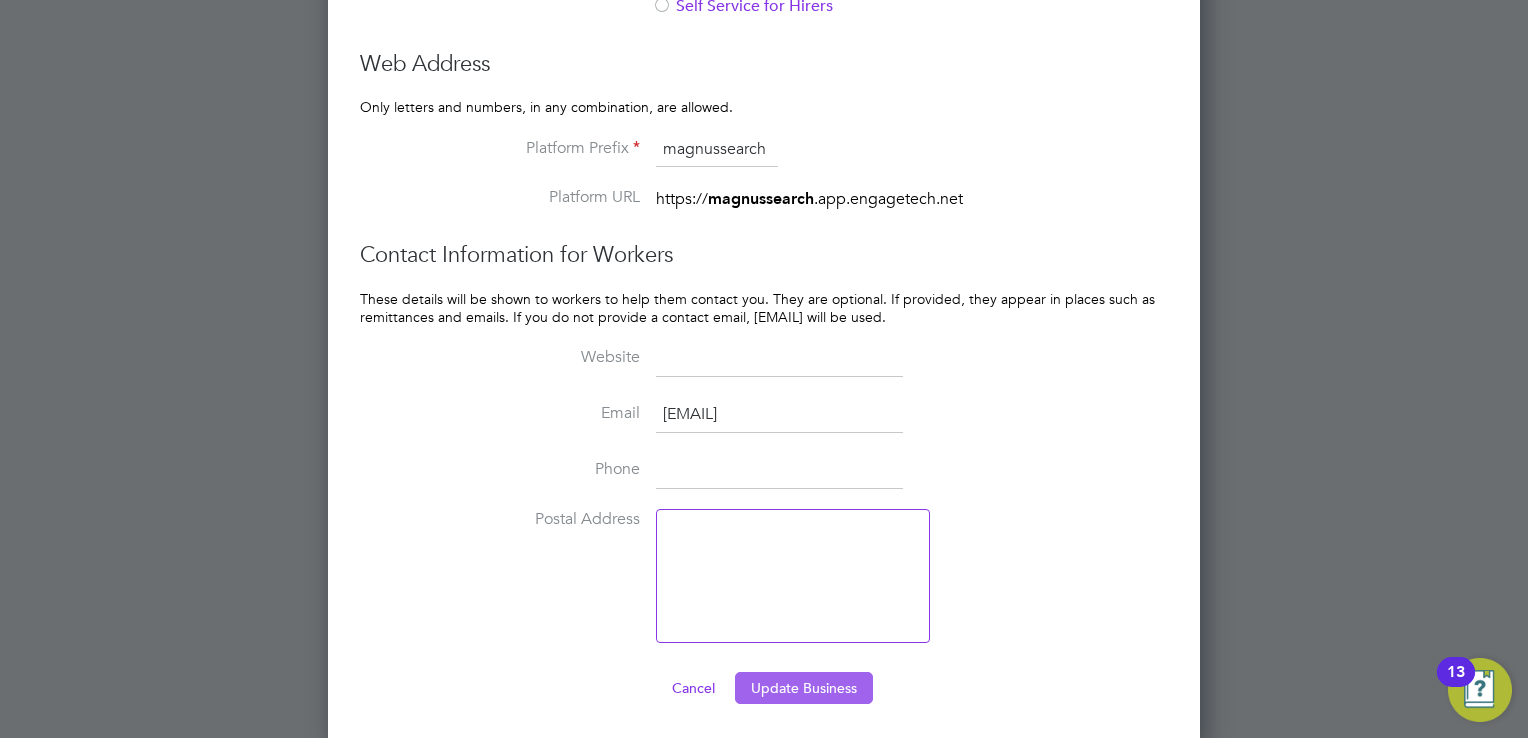 click on "Update Business" at bounding box center [804, 688] 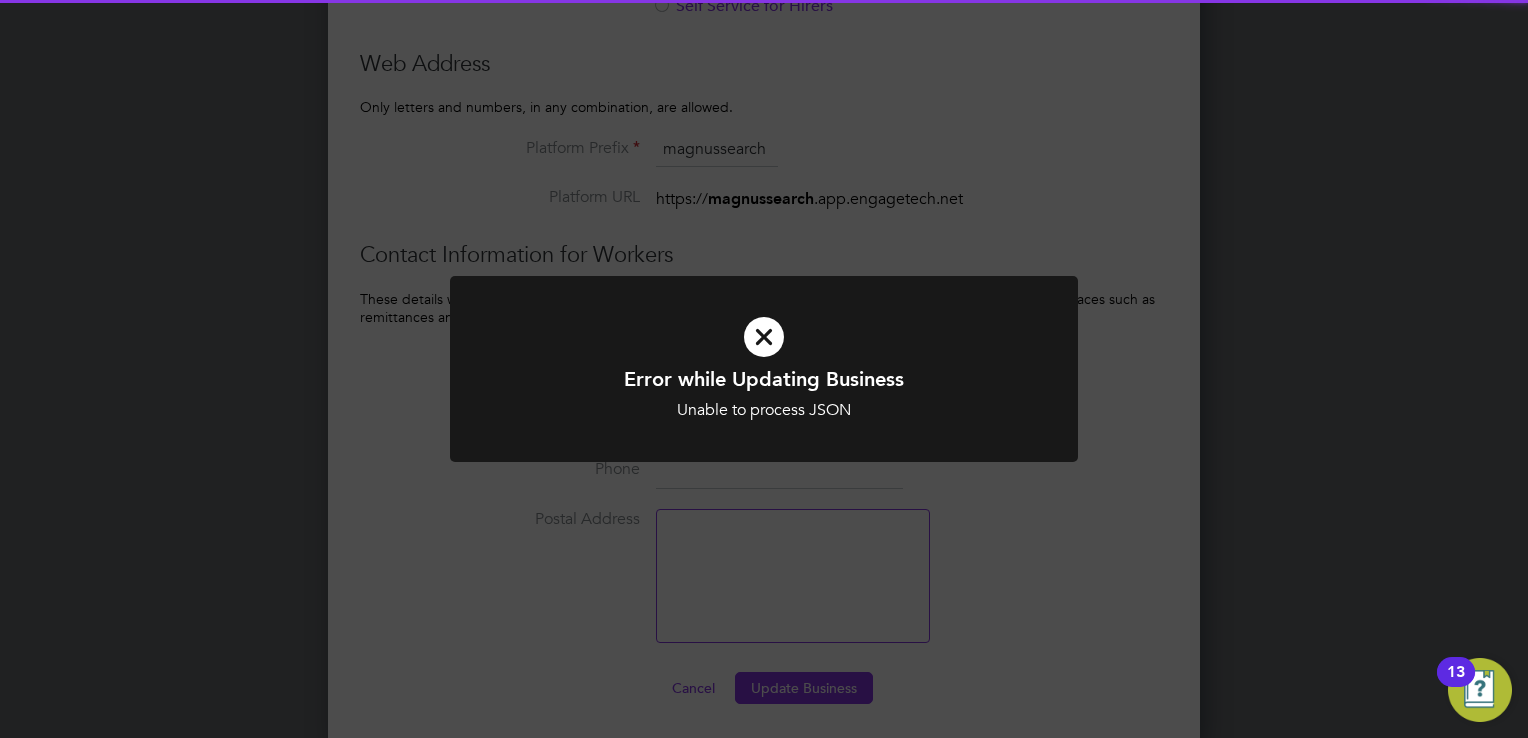click on "Error while Updating Business Unable to process JSON Cancel Okay" 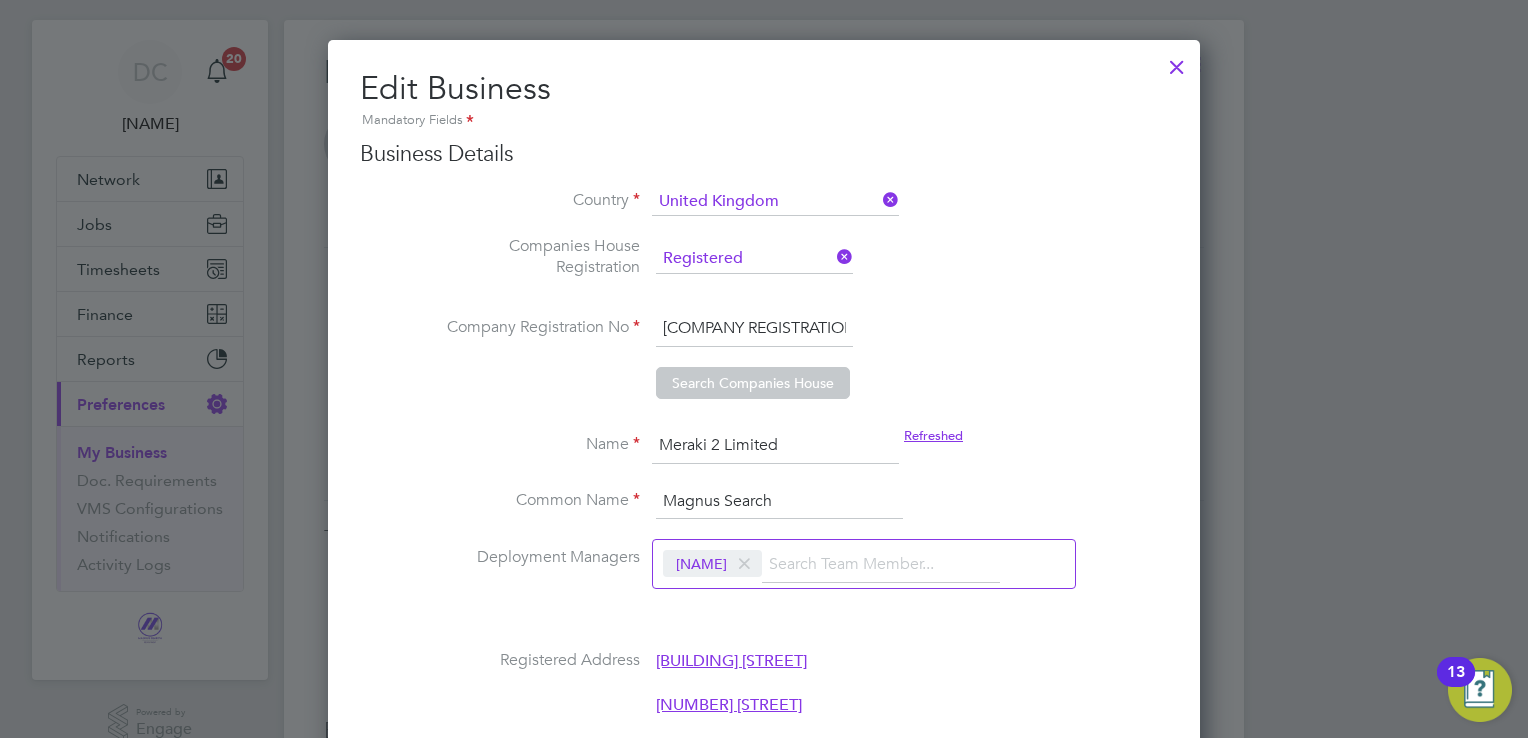scroll, scrollTop: 40, scrollLeft: 0, axis: vertical 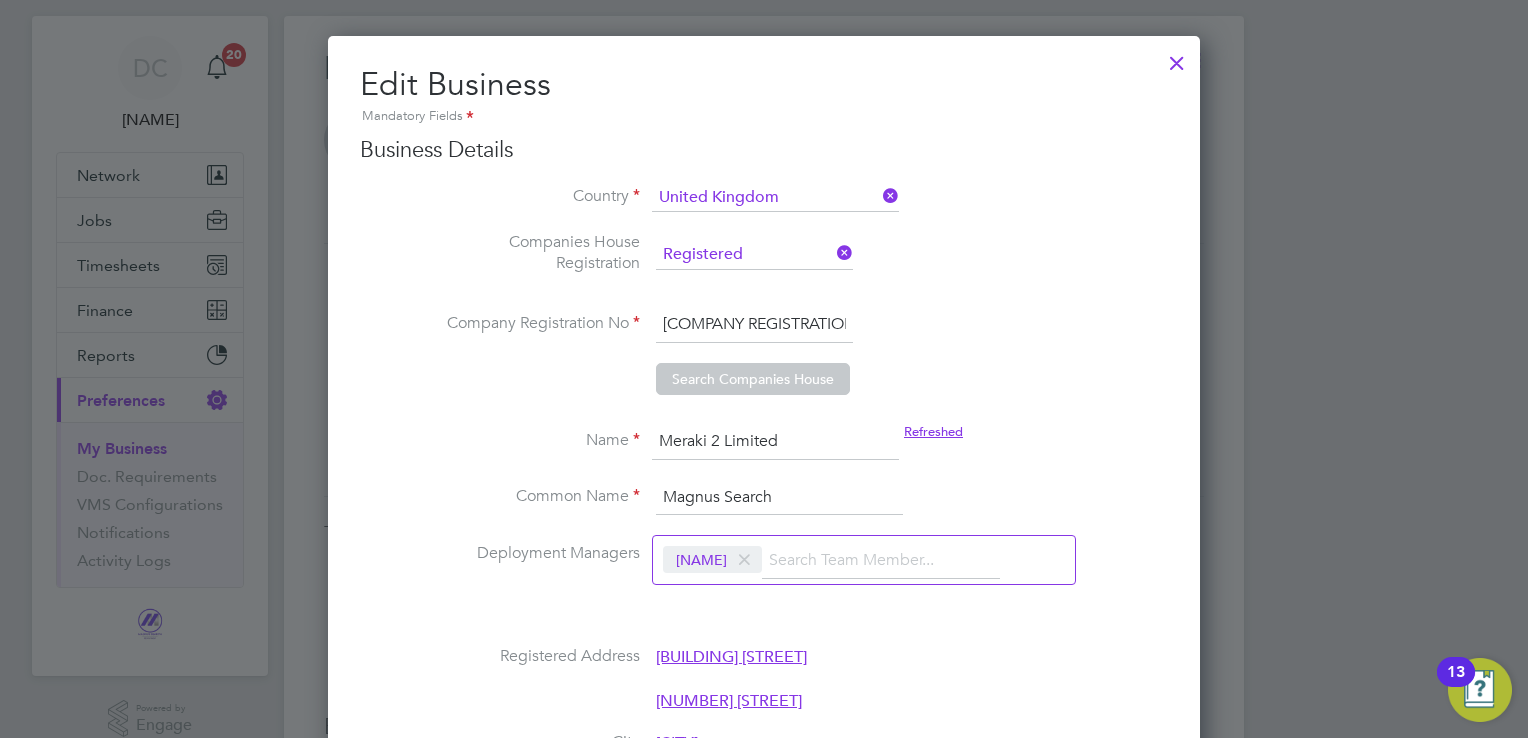 click at bounding box center (744, 560) 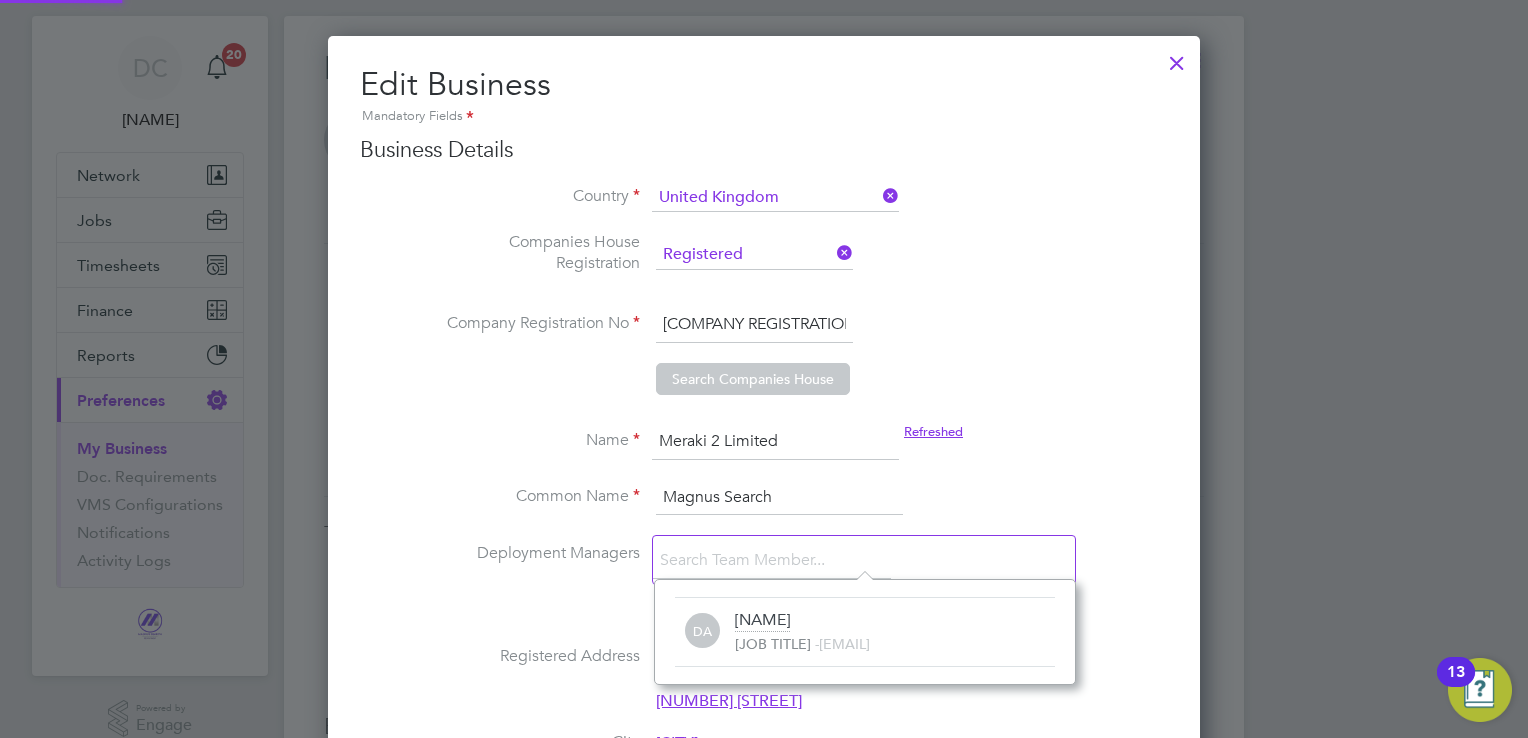 scroll, scrollTop: 12, scrollLeft: 12, axis: both 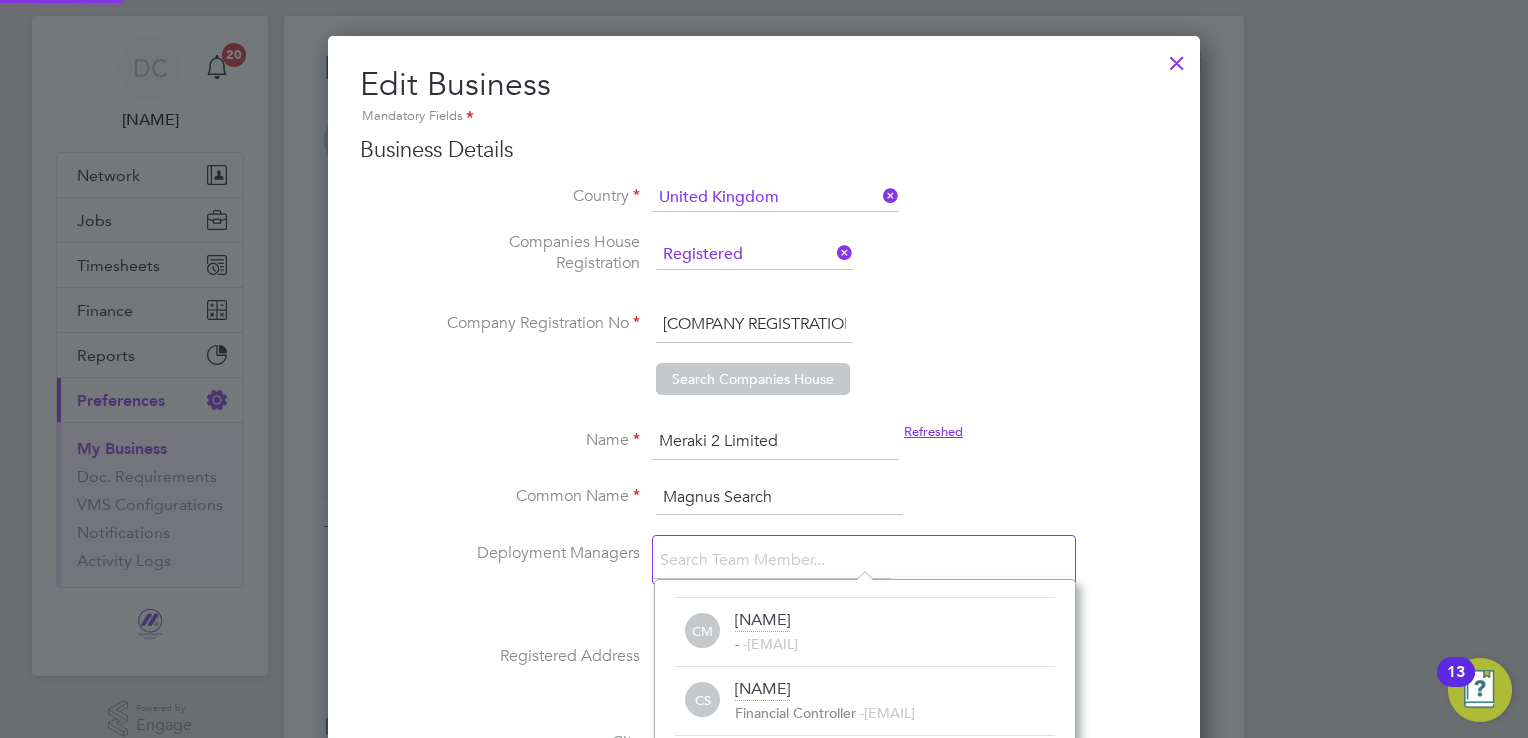 click on "Name [COMPANY] [STATUS] Common Name [COMPANY] Deployment Managers [NAME] Registered Address [BUILDING] [STREET] City [CITY] Postcode [POSTCODE] Country United Kingdom Status Active Industry Customer Service Category Agency Employees Website Tax Information VAT Registered Yes No VAT No [VAT NUMBER] Unique Tax Reference Bank Details Country United Kingdom Bank Name Barclays Bank Account Name [COMPANY] Sort Code [SORT CODE] Account No [ACCOUNT NUMBER] Account Reference Cancel Solutions What Engage solutions this business uses. Current Solutions Vendor Management System New Solutions Managed Service Provider Outsourced Payroll Agency Back Office v2 Agency Back Office v3 Engage Placement Management Self Service for Agencies Web Address" at bounding box center (764, 1457) 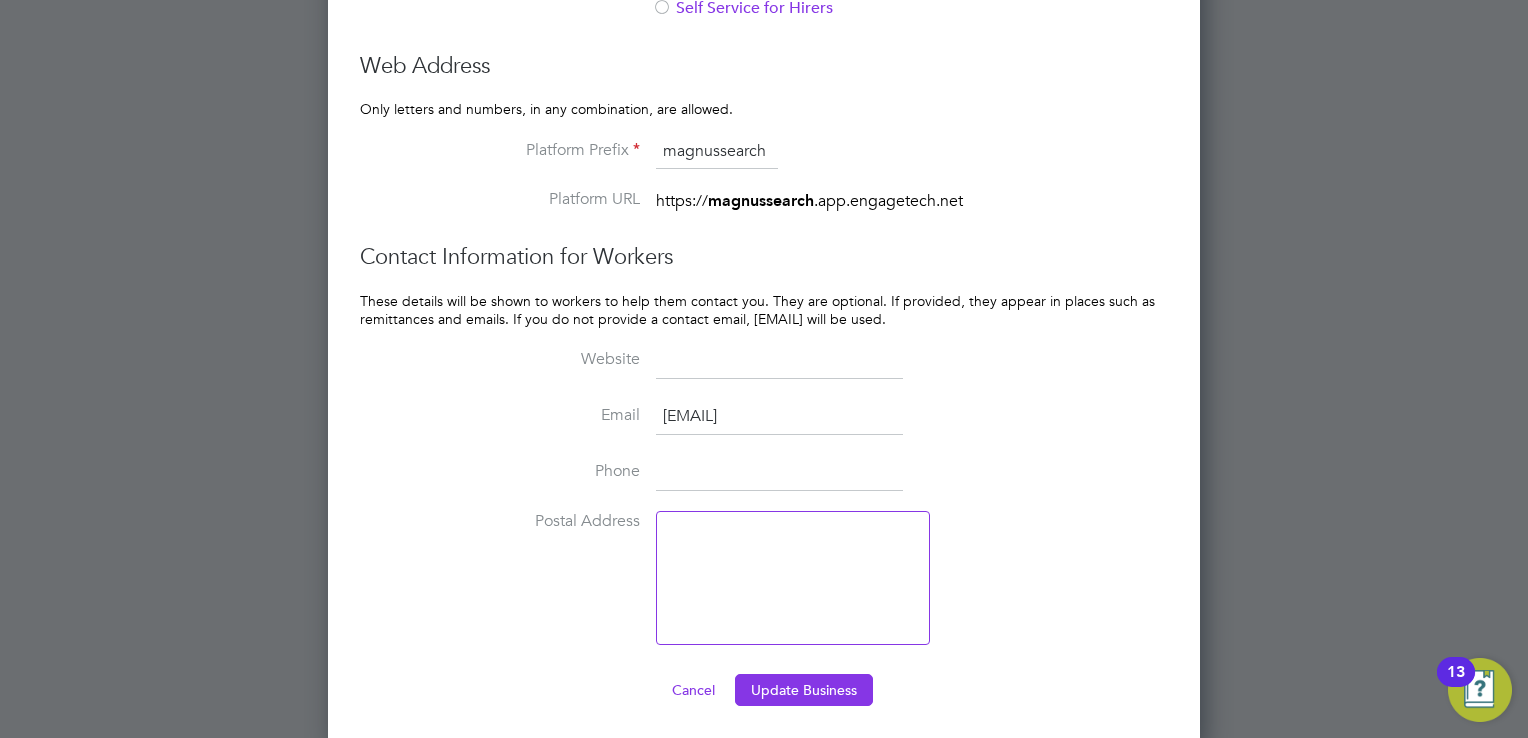 scroll, scrollTop: 2174, scrollLeft: 0, axis: vertical 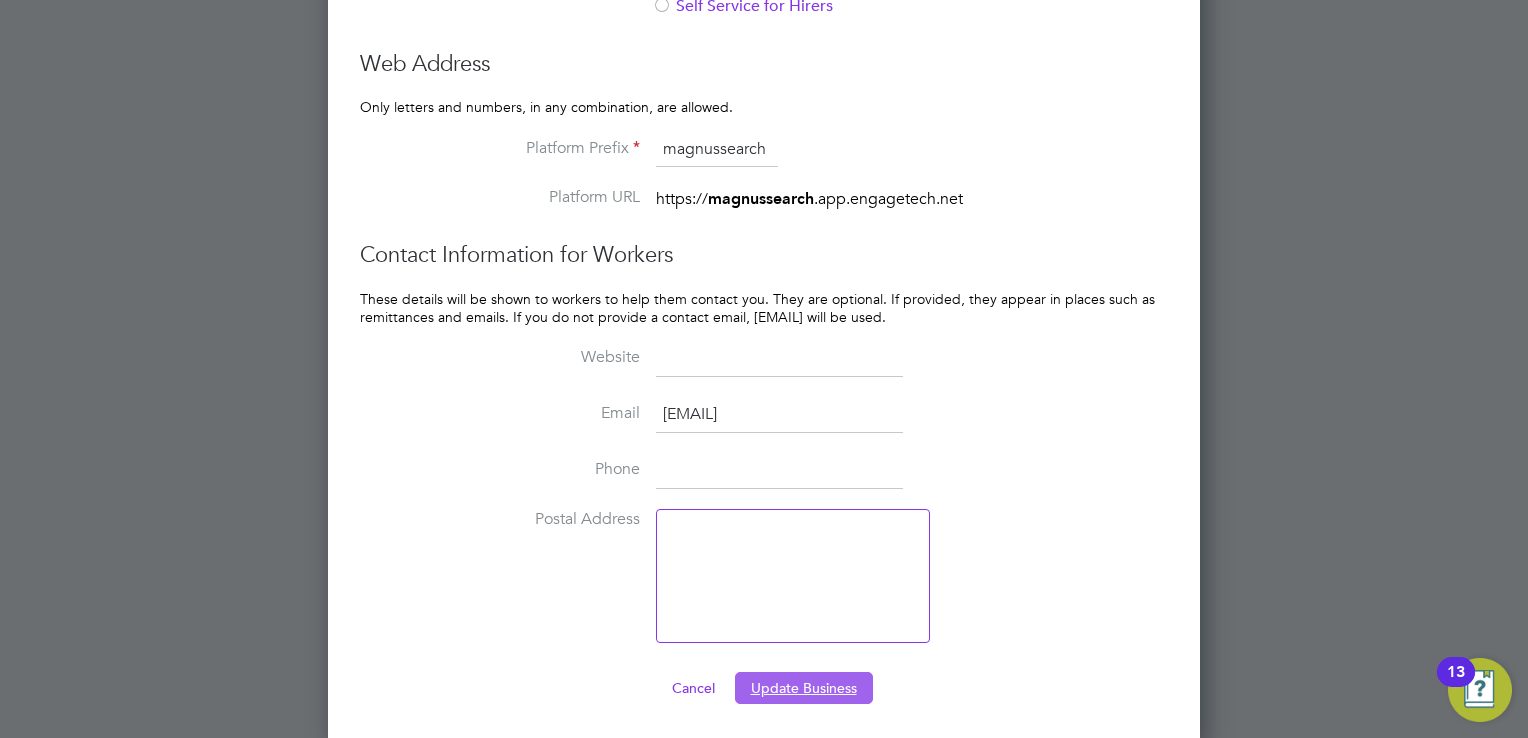 click on "Update Business" at bounding box center [804, 688] 